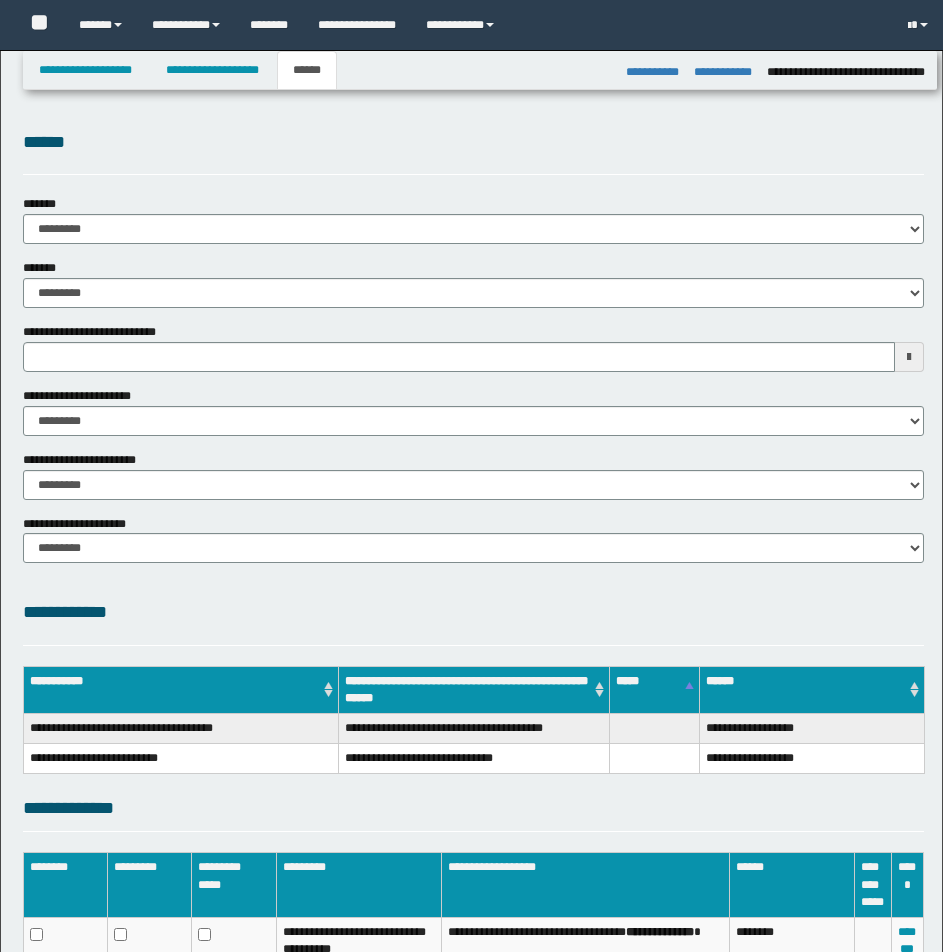select on "*" 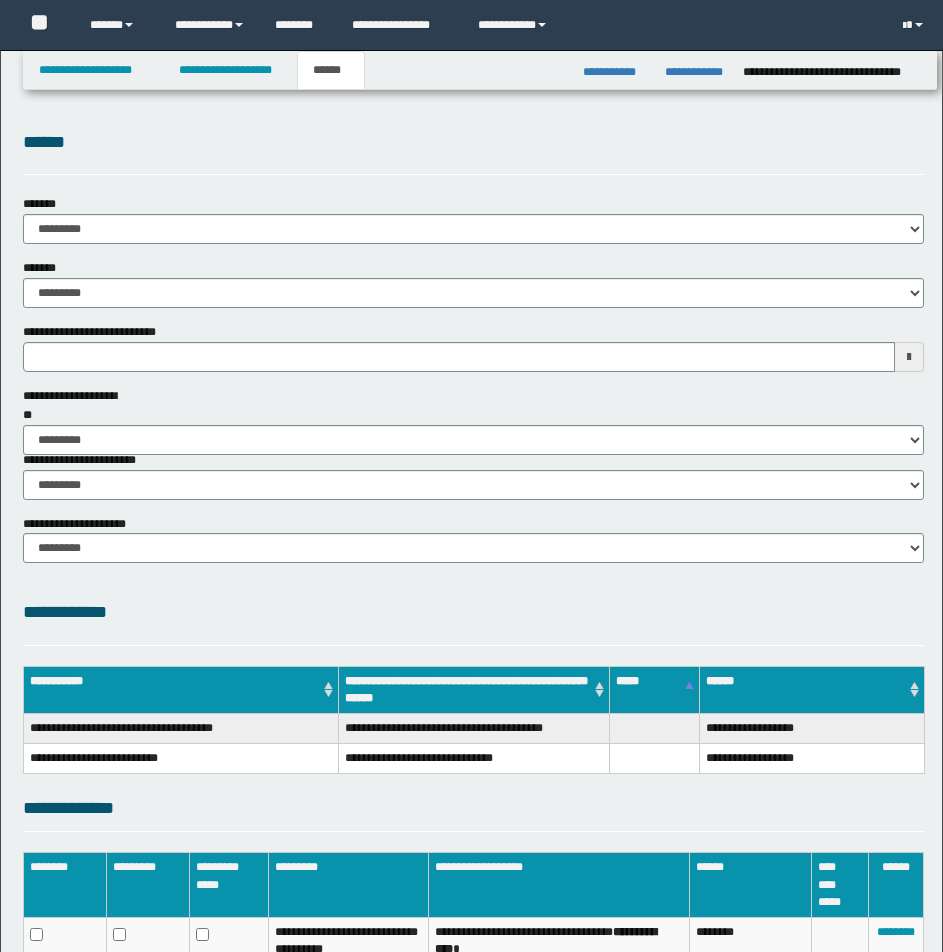 scroll, scrollTop: 0, scrollLeft: 0, axis: both 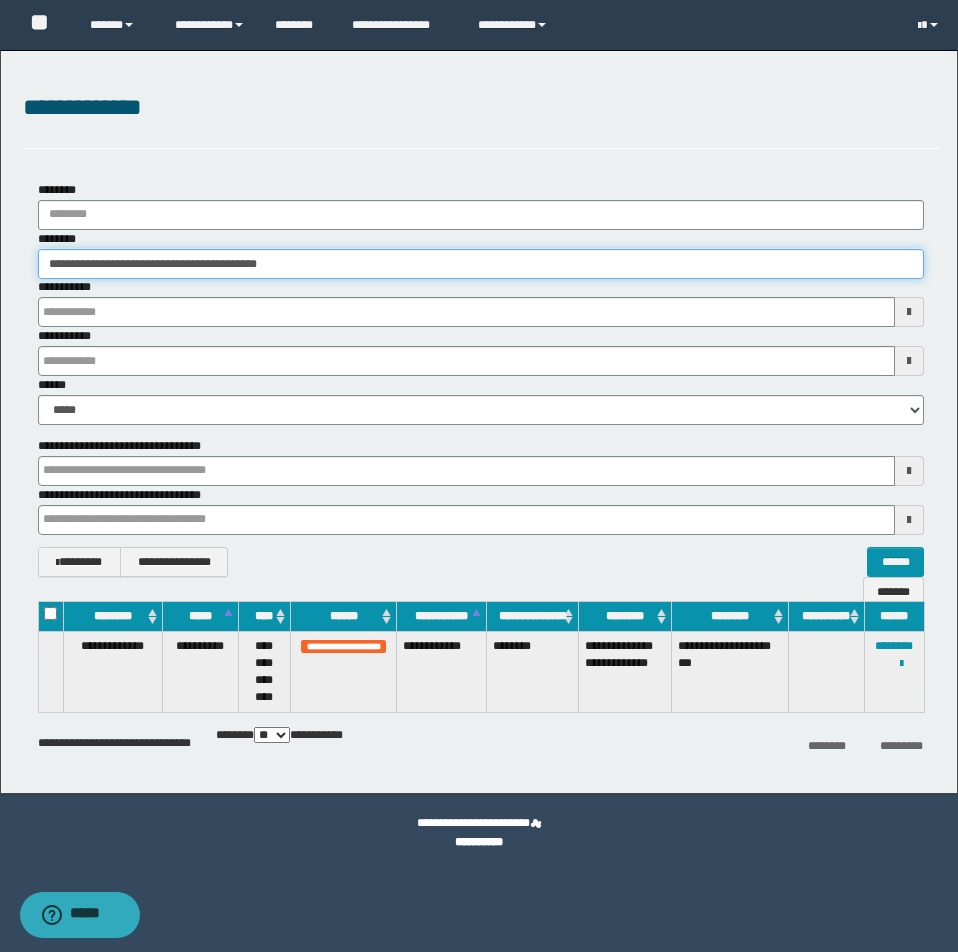 click on "**********" at bounding box center (481, 264) 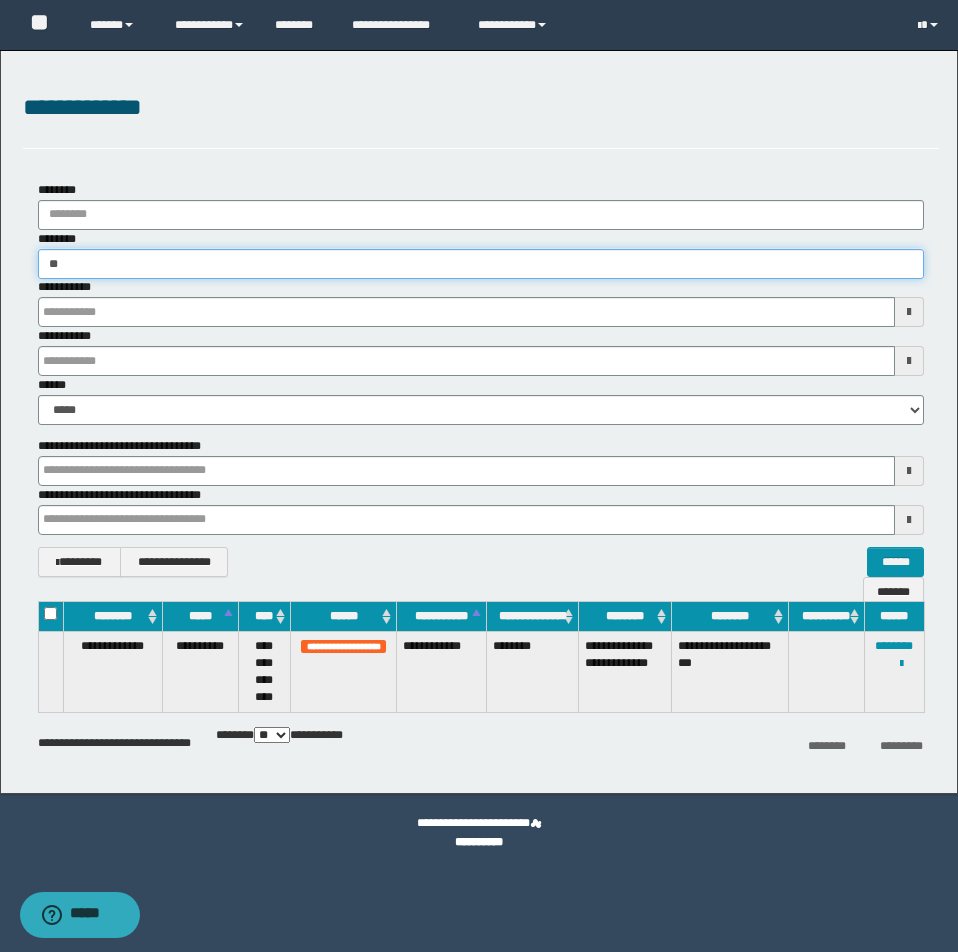 type on "*" 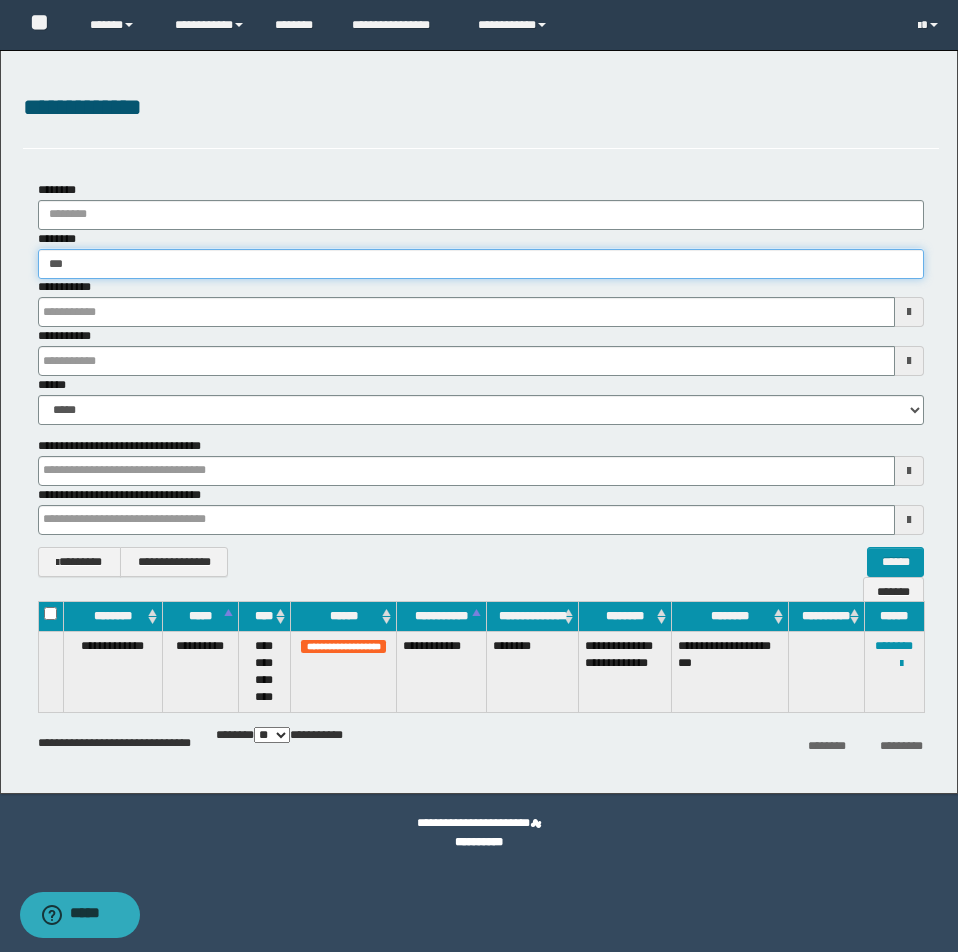 type on "****" 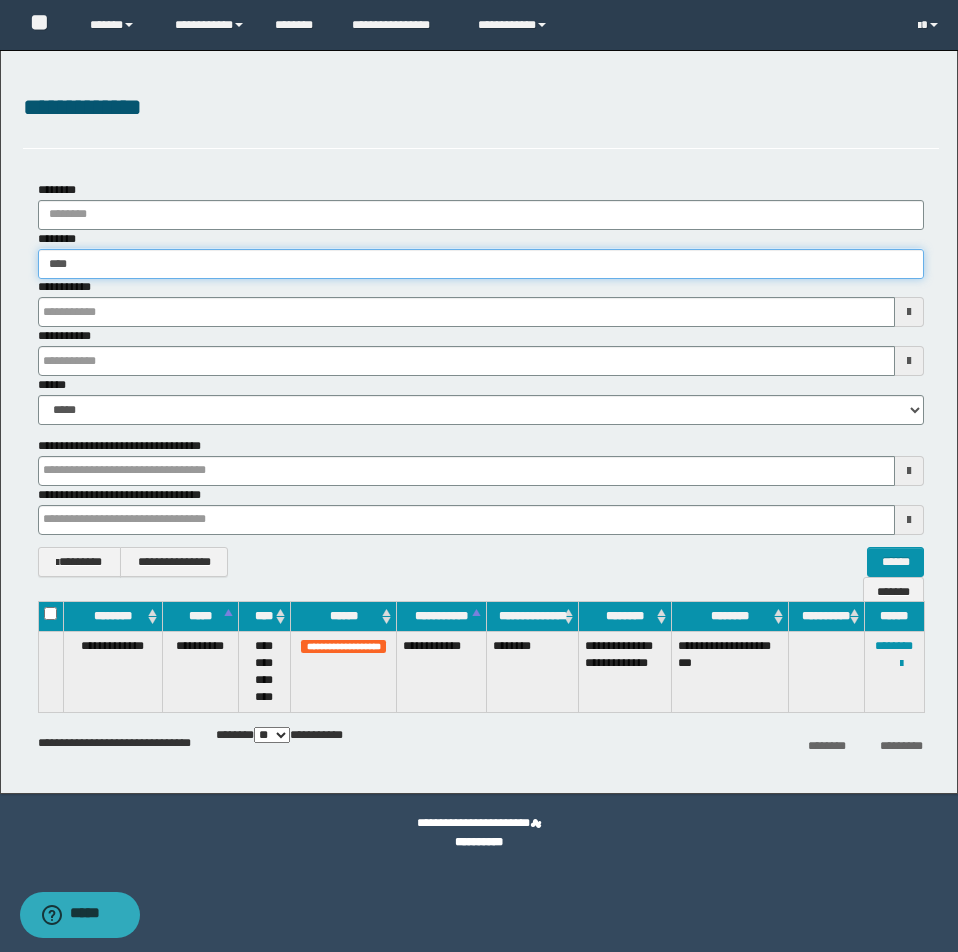 type on "****" 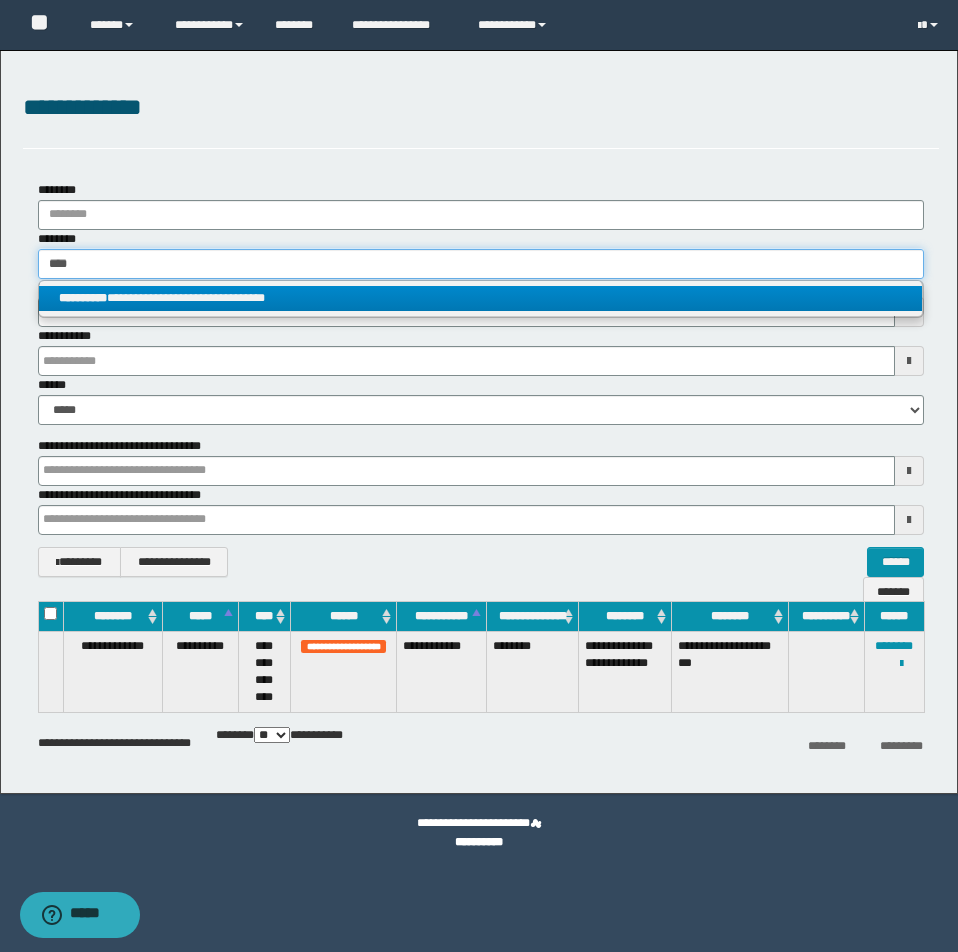 type on "****" 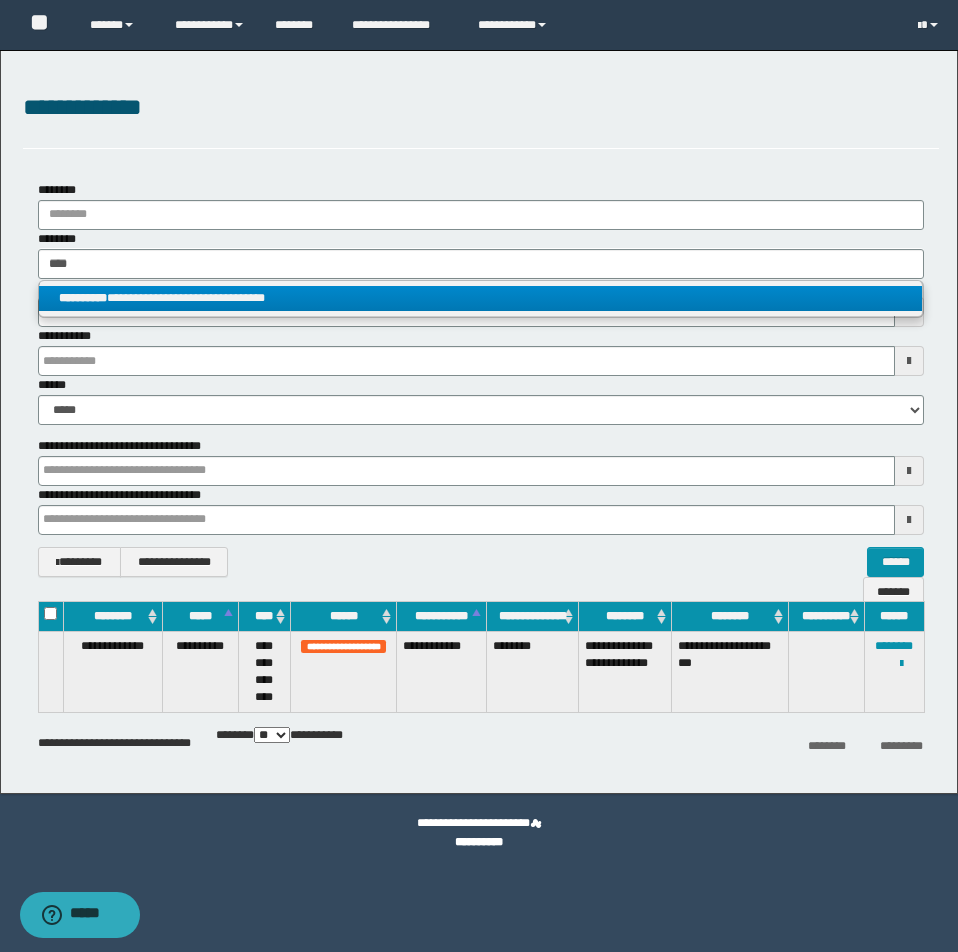 click on "**********" at bounding box center [480, 298] 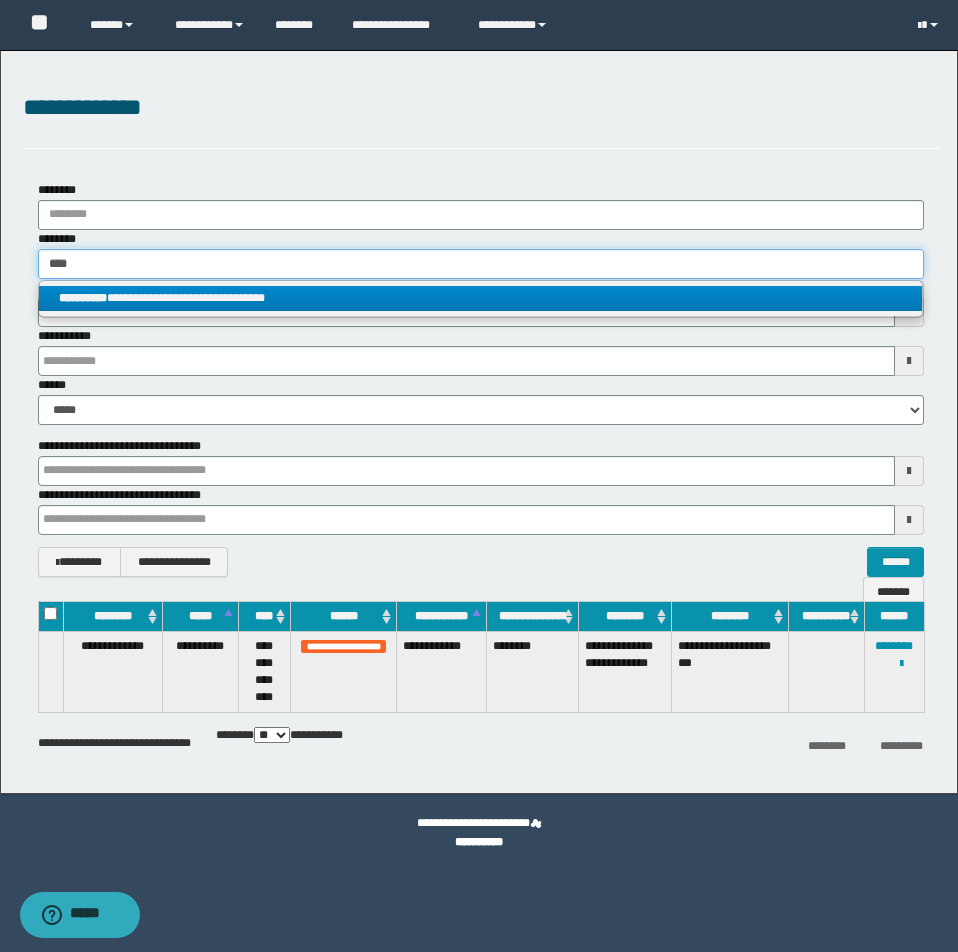 type 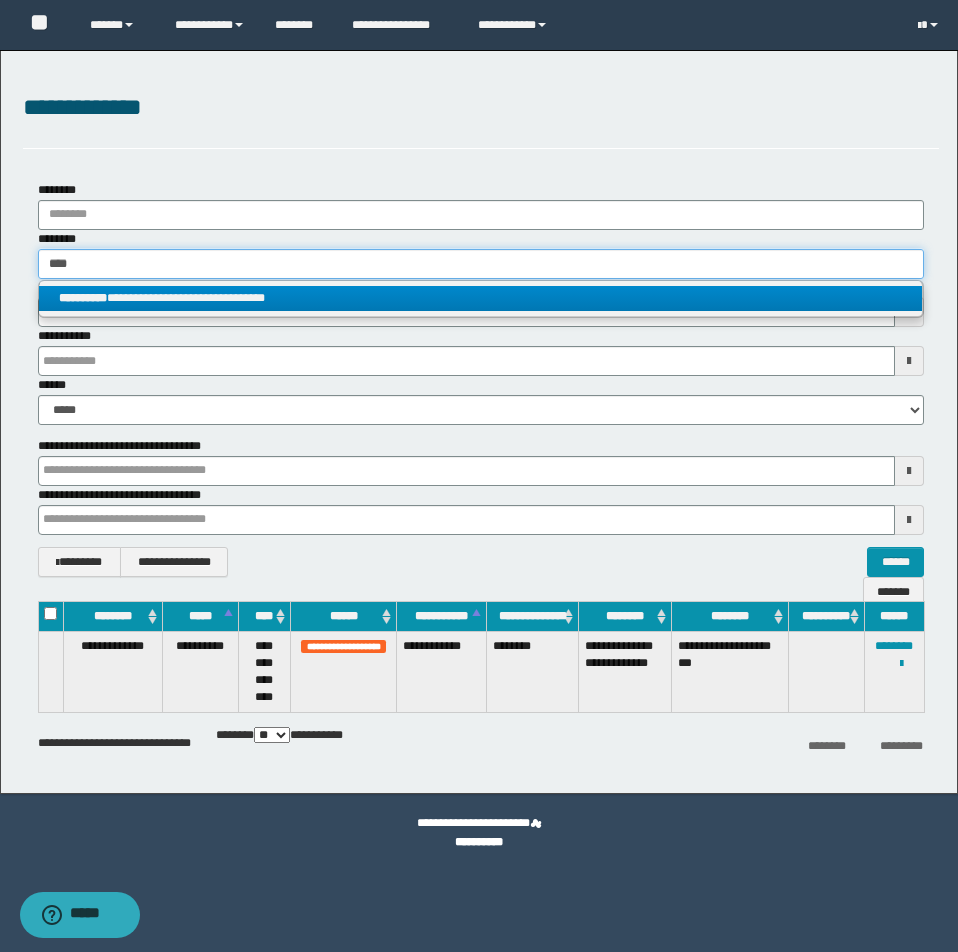 type on "**********" 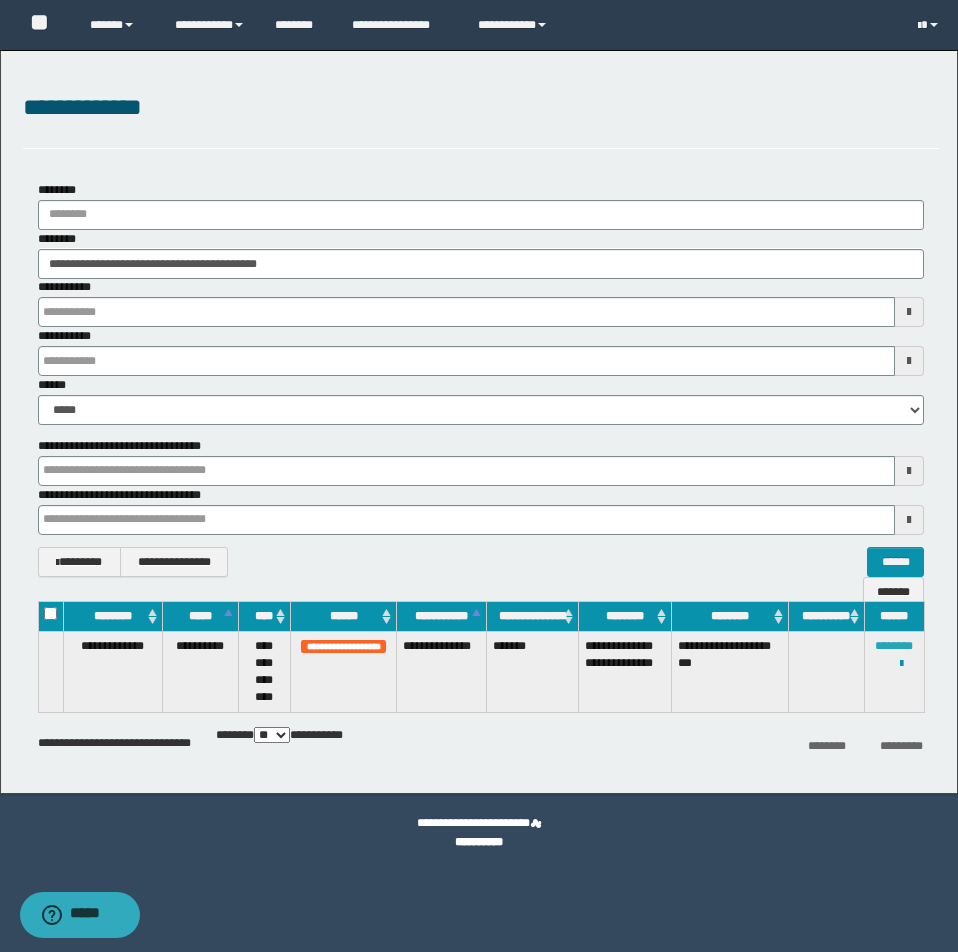 click on "********" at bounding box center [894, 646] 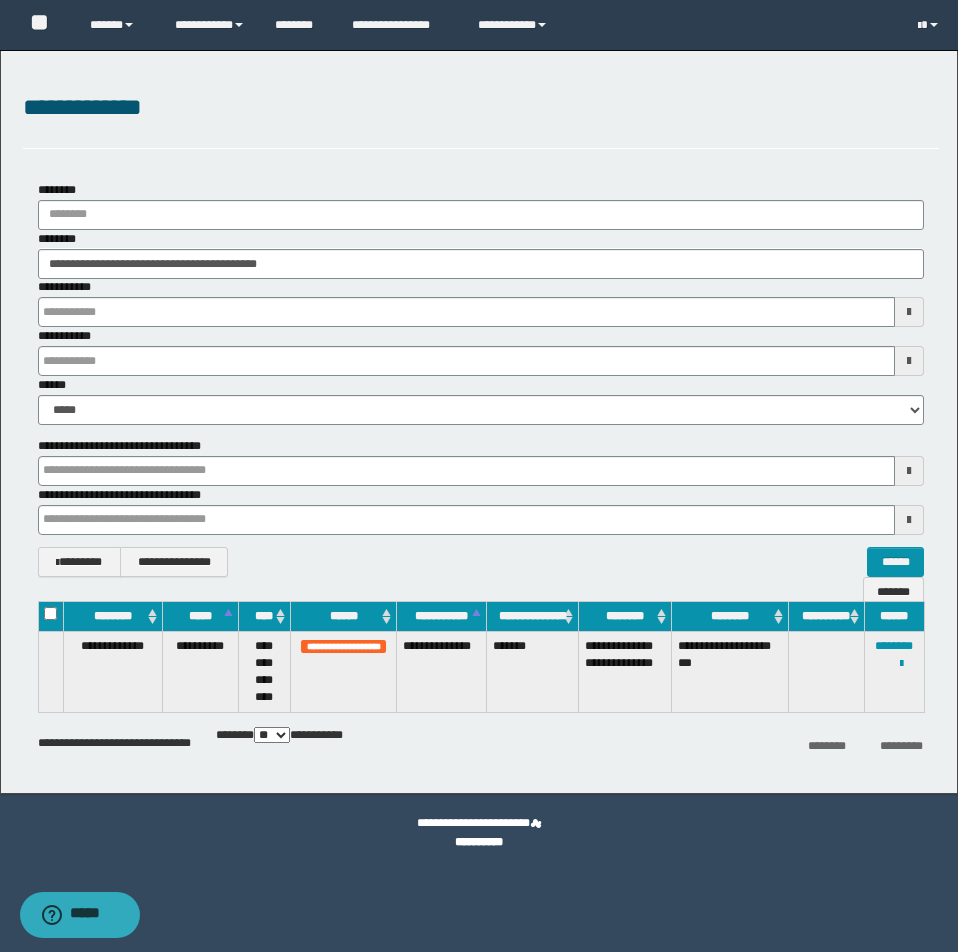 click on "**********" at bounding box center [481, 254] 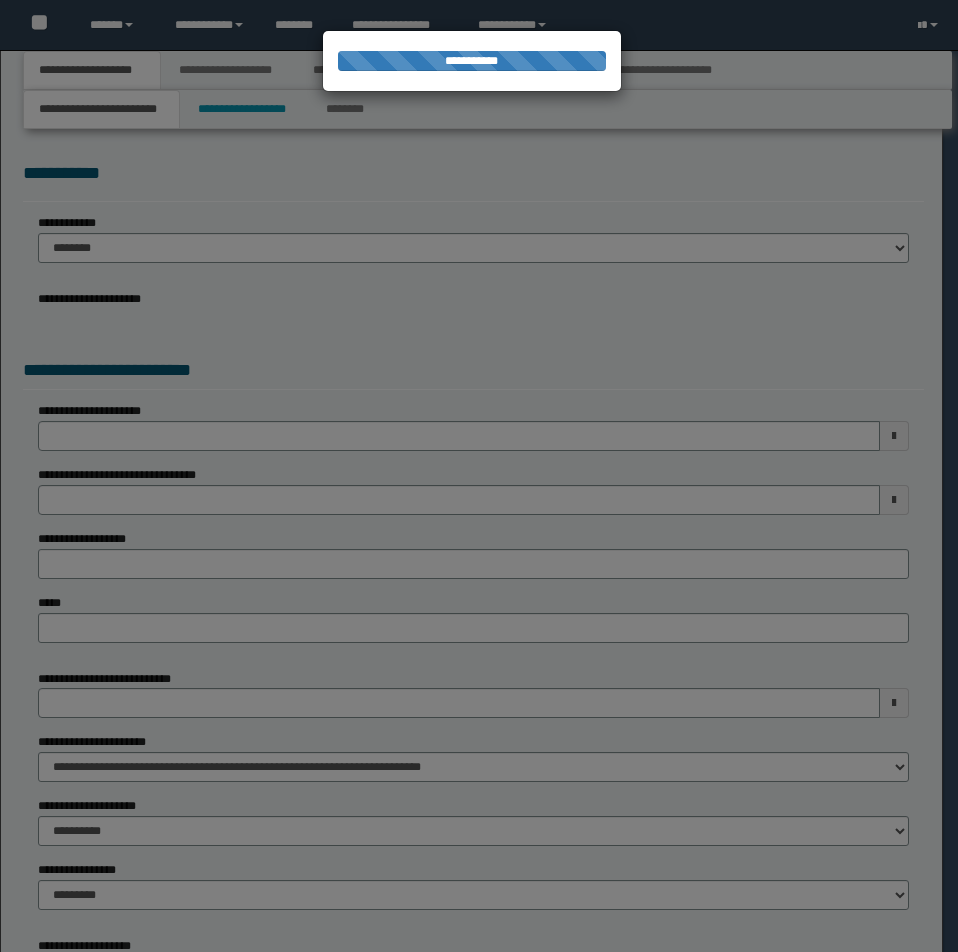 scroll, scrollTop: 0, scrollLeft: 0, axis: both 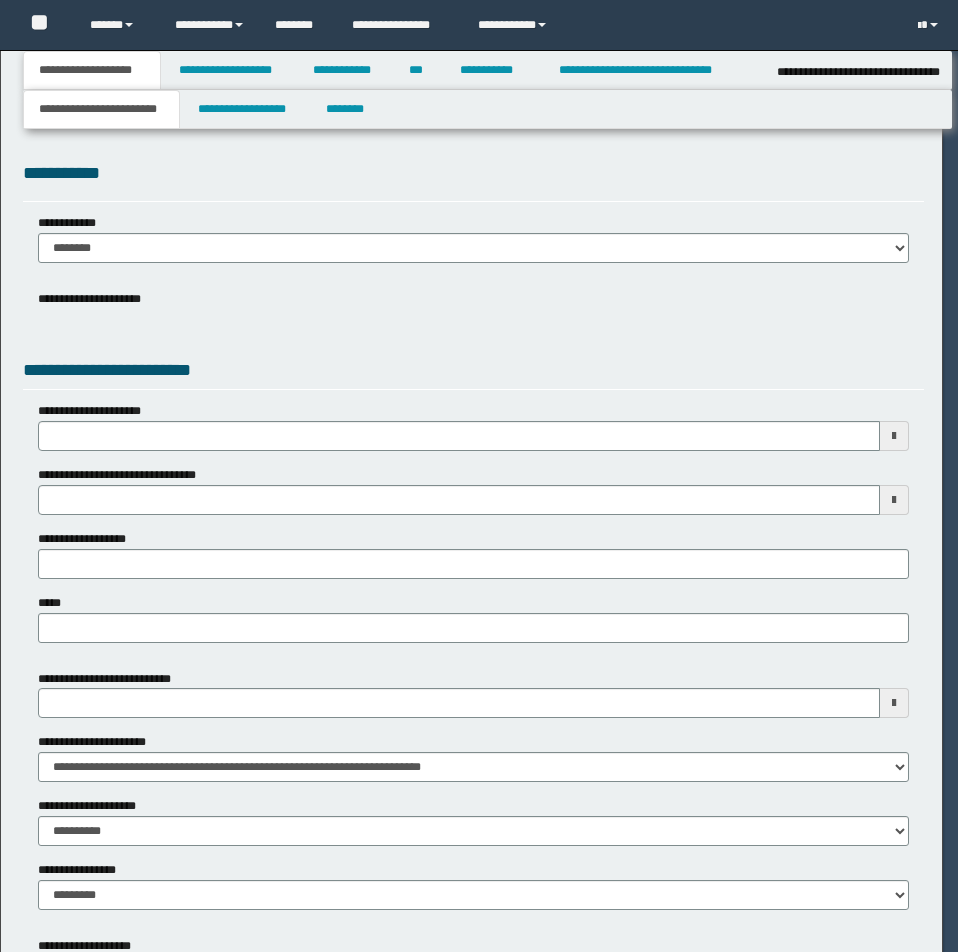 select on "*" 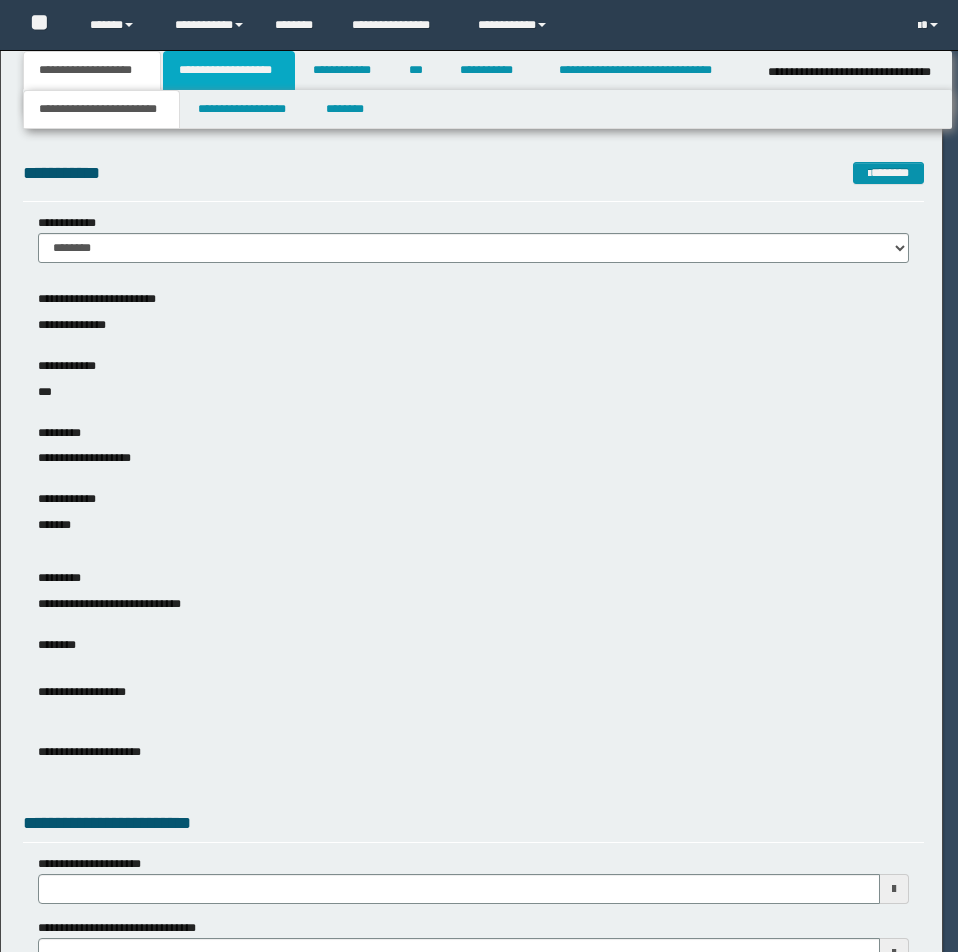 click on "**********" at bounding box center (229, 70) 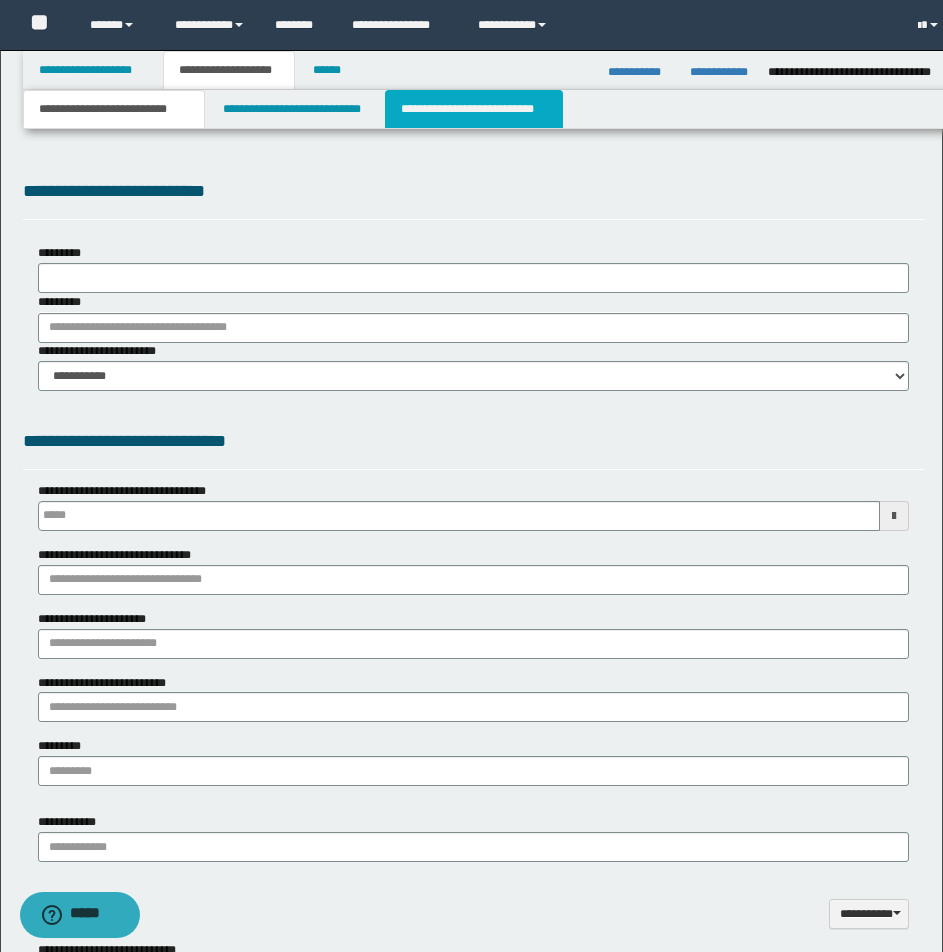 click on "**********" at bounding box center [474, 109] 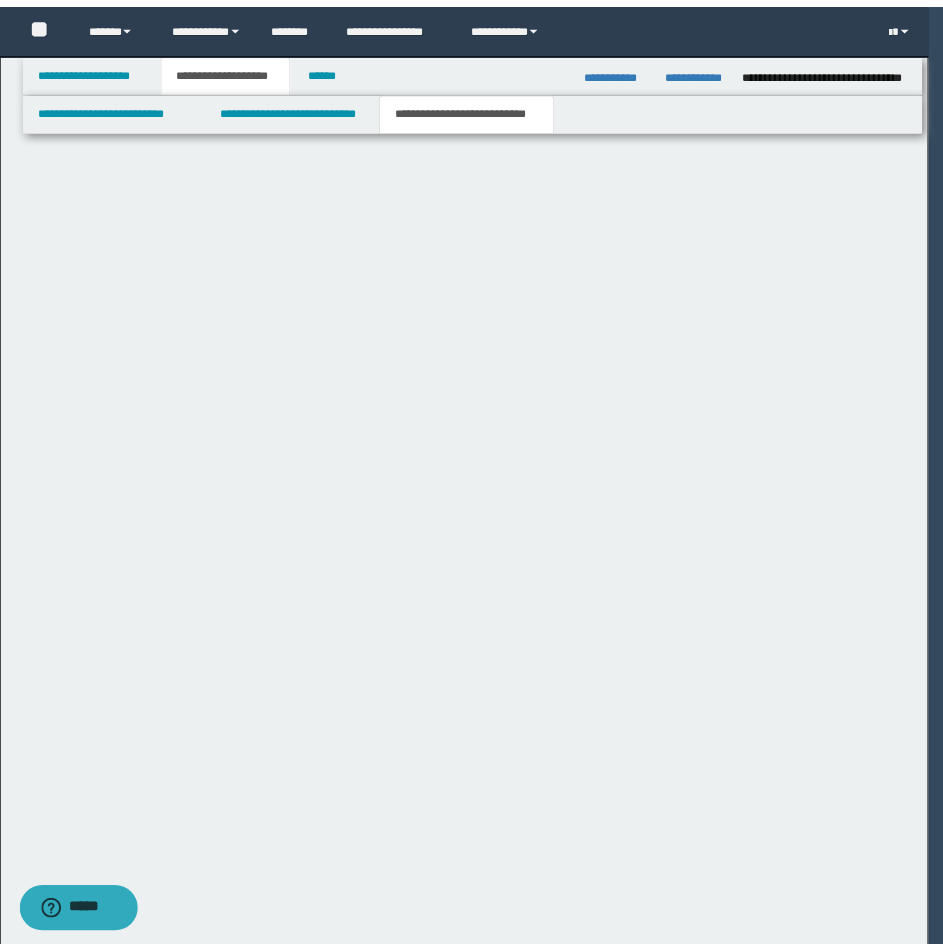 scroll, scrollTop: 0, scrollLeft: 0, axis: both 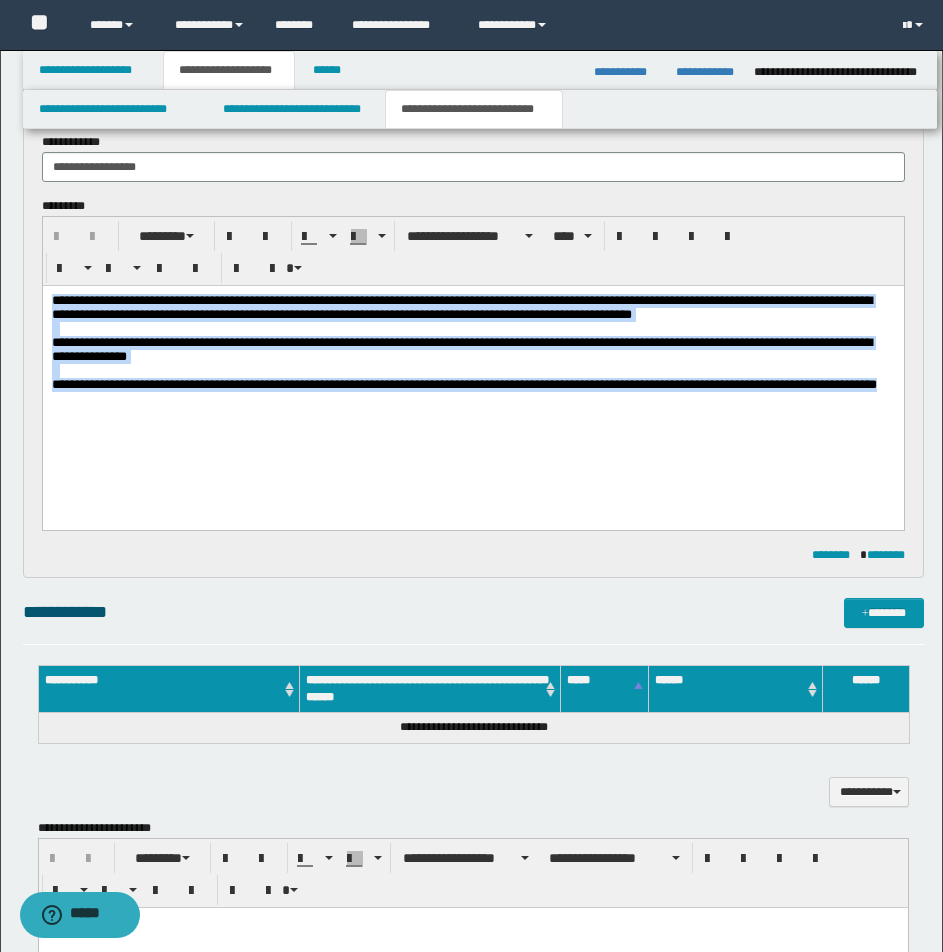 drag, startPoint x: 52, startPoint y: 299, endPoint x: 145, endPoint y: 449, distance: 176.4908 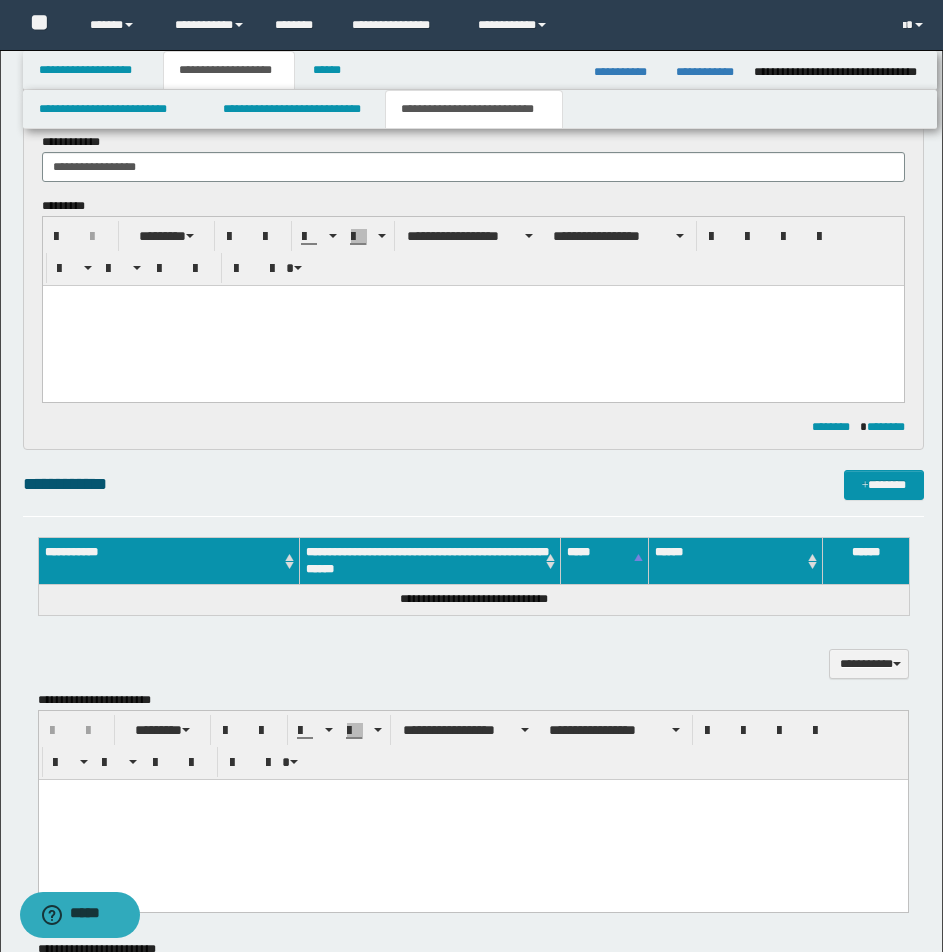 paste 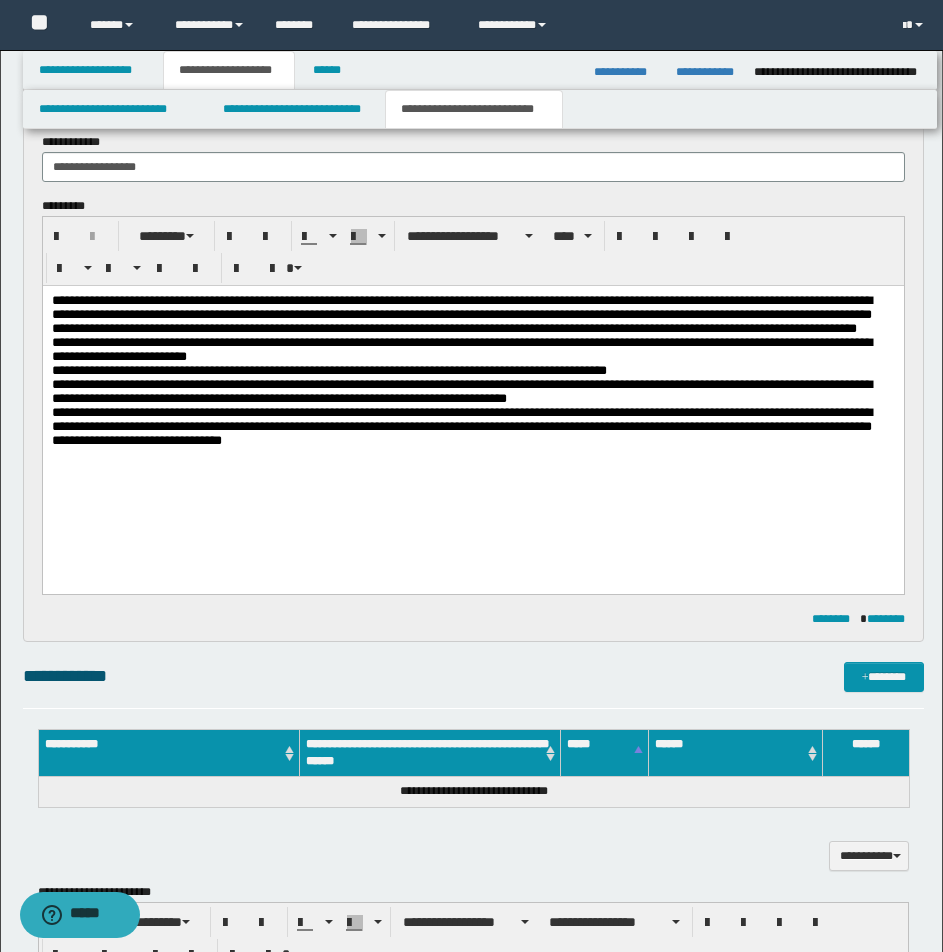 scroll, scrollTop: 998, scrollLeft: 0, axis: vertical 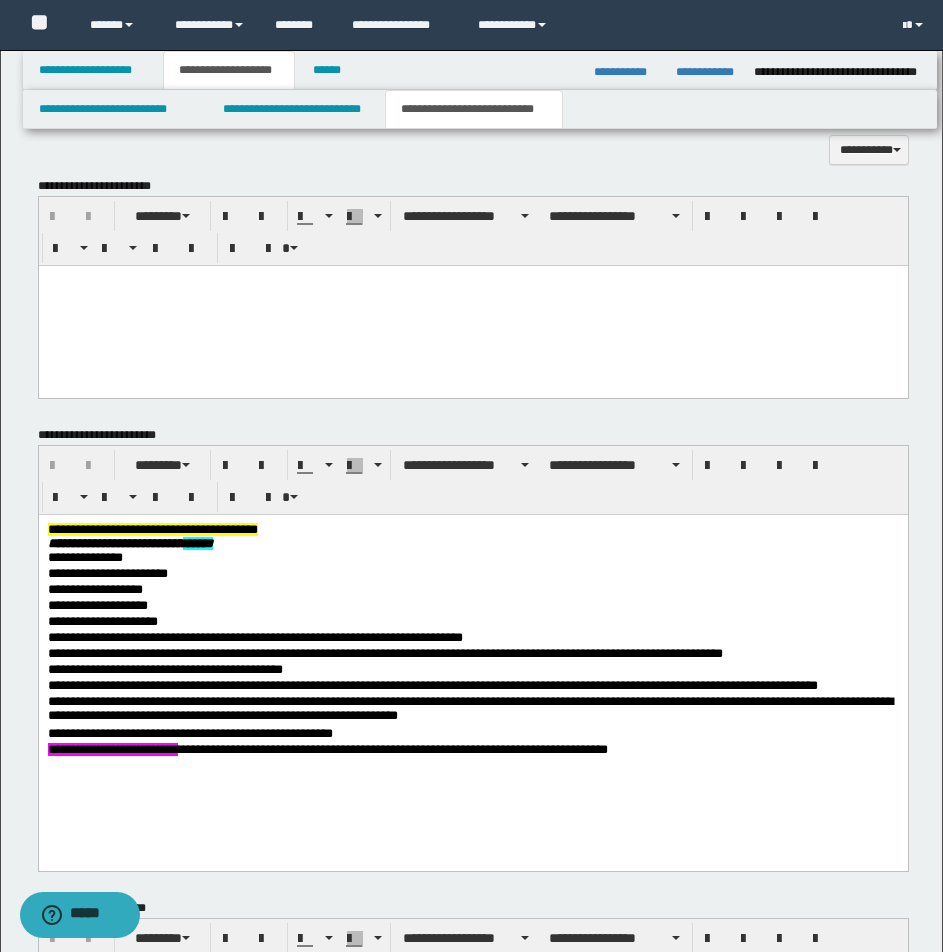 click at bounding box center (472, 305) 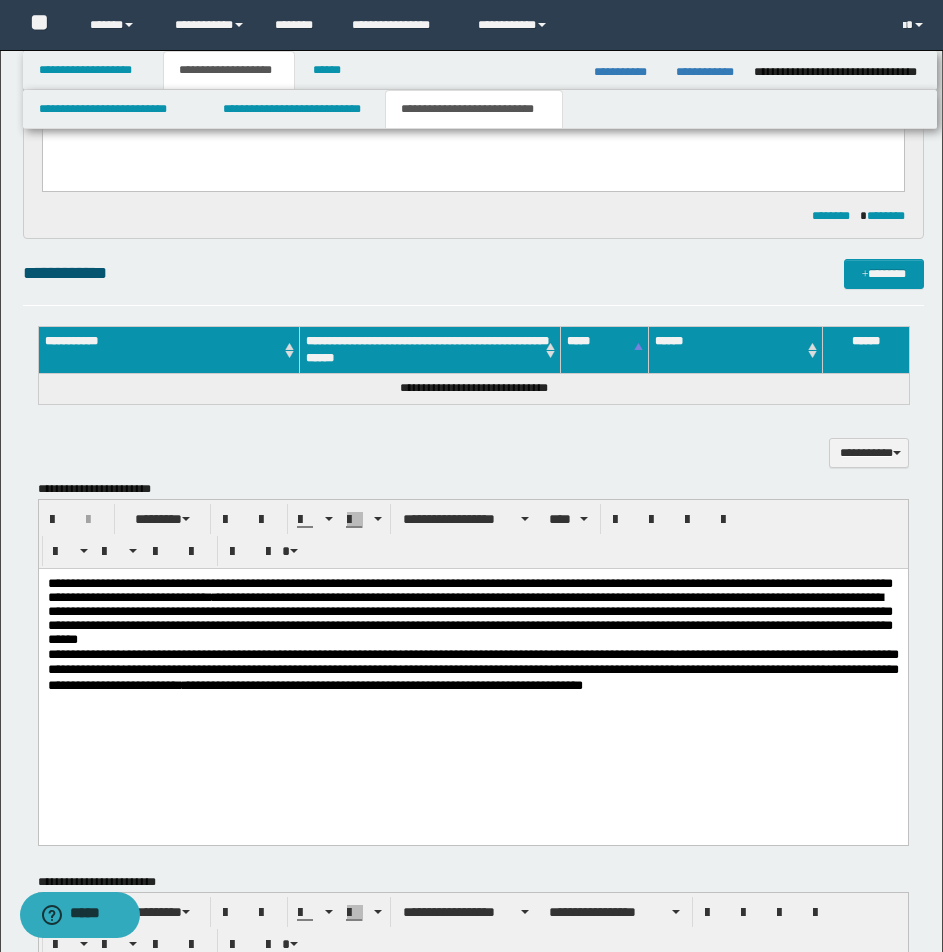 scroll, scrollTop: 531, scrollLeft: 0, axis: vertical 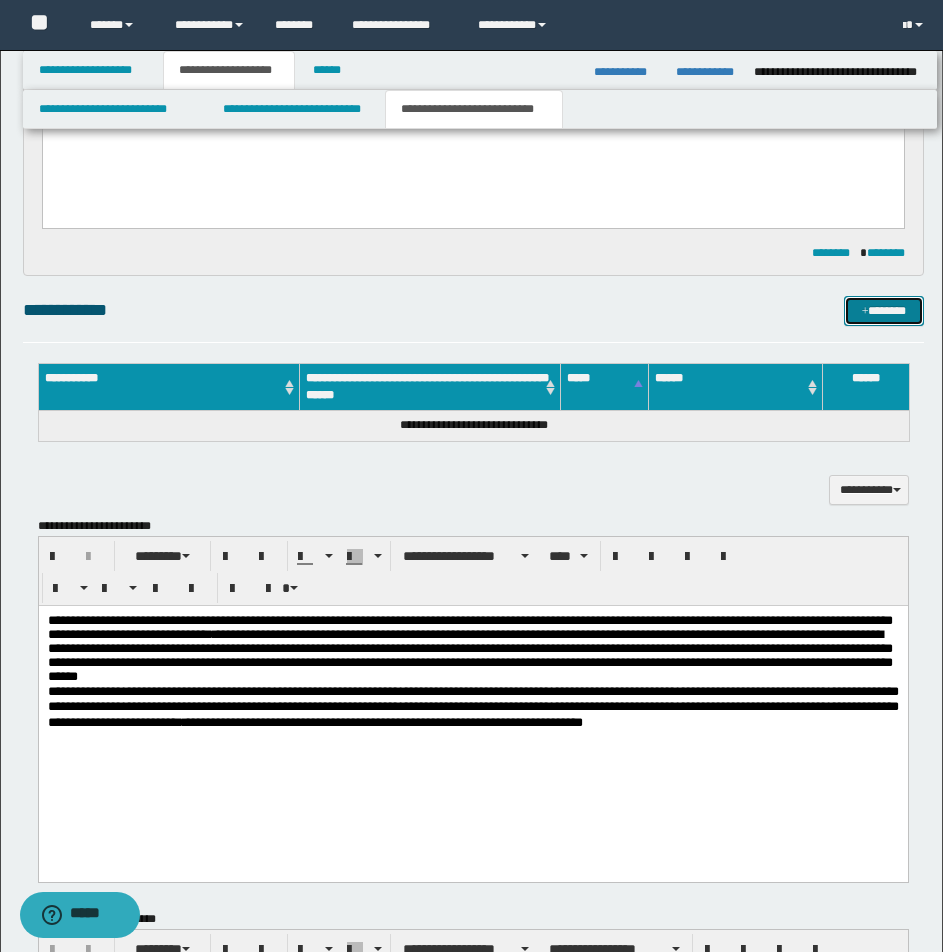 click on "*******" at bounding box center [884, 311] 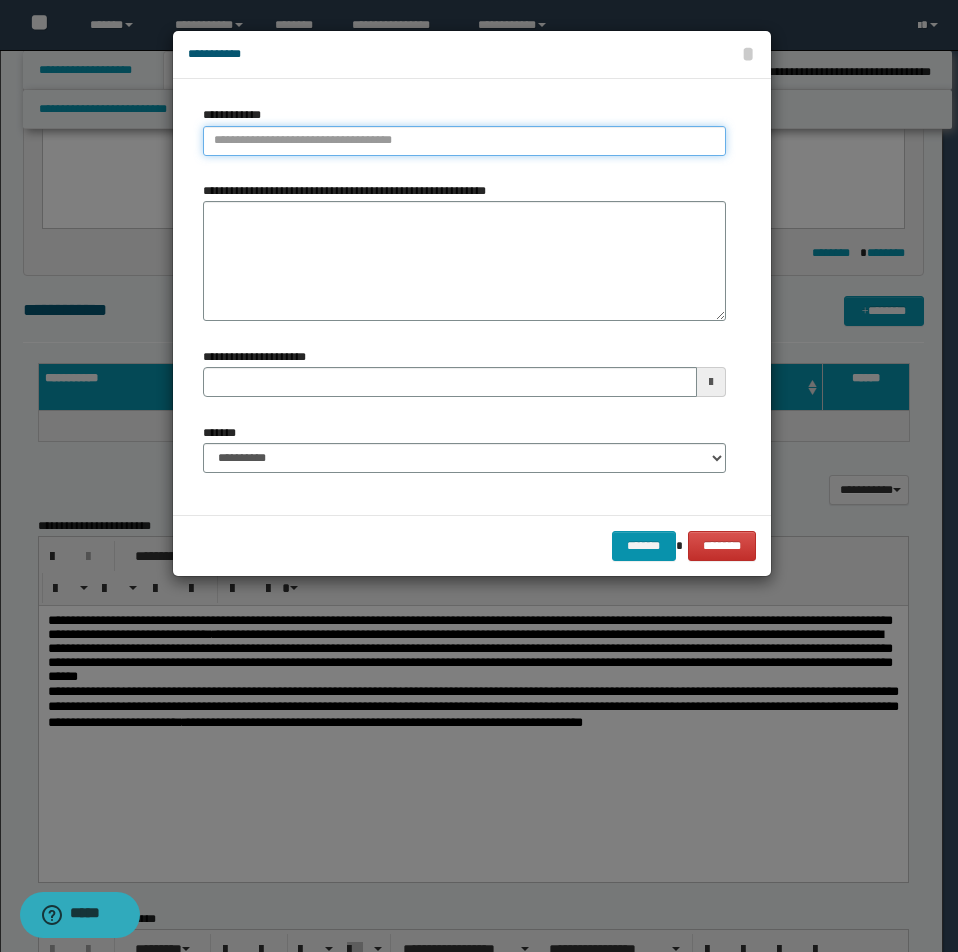 click on "**********" at bounding box center [464, 141] 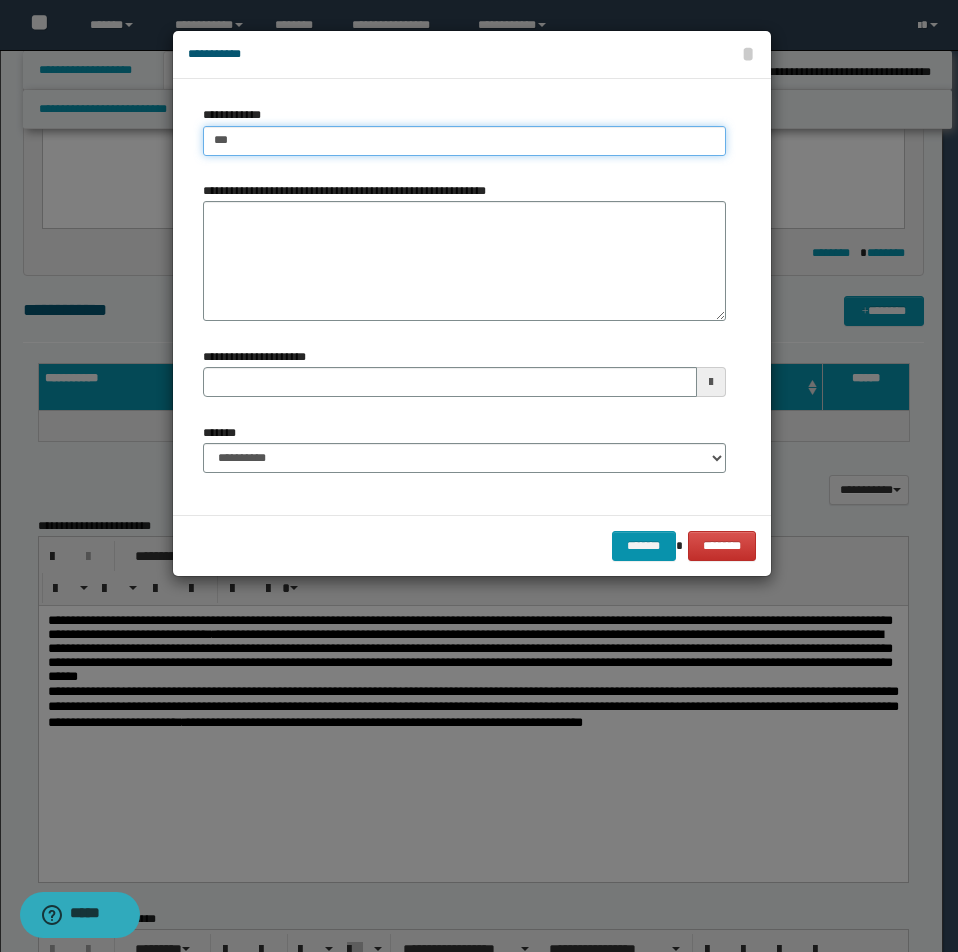 type on "****" 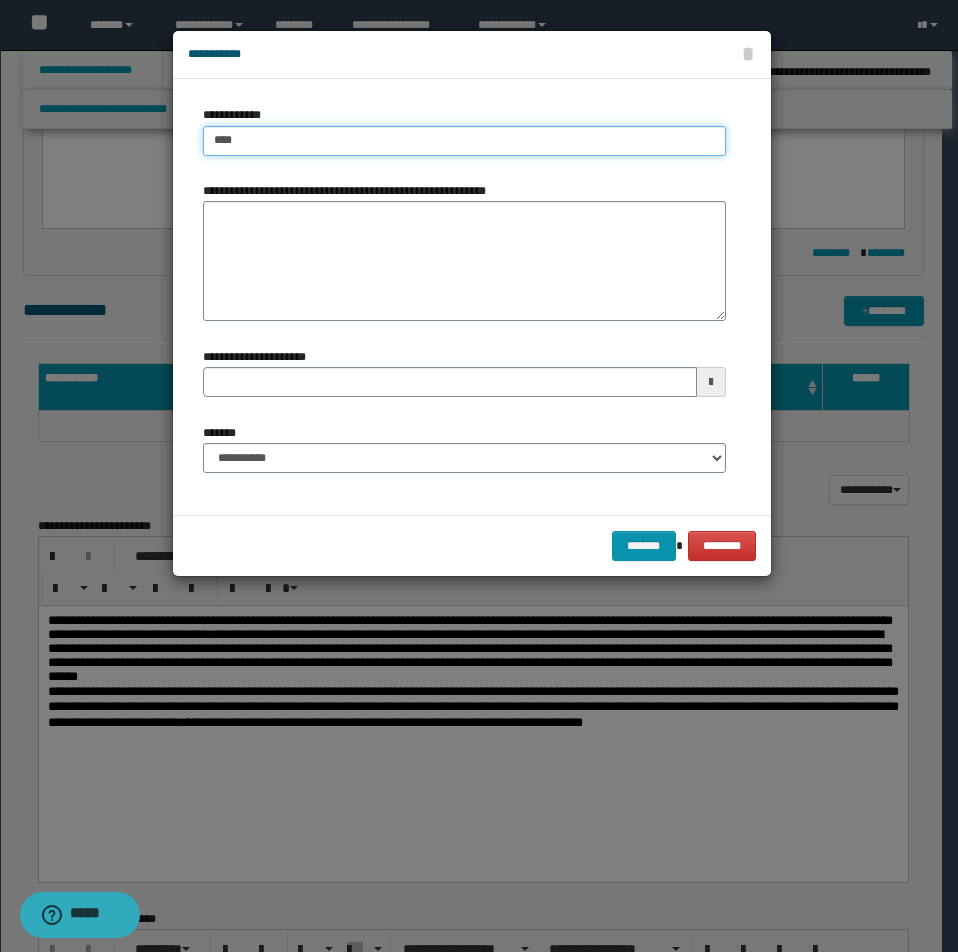type on "****" 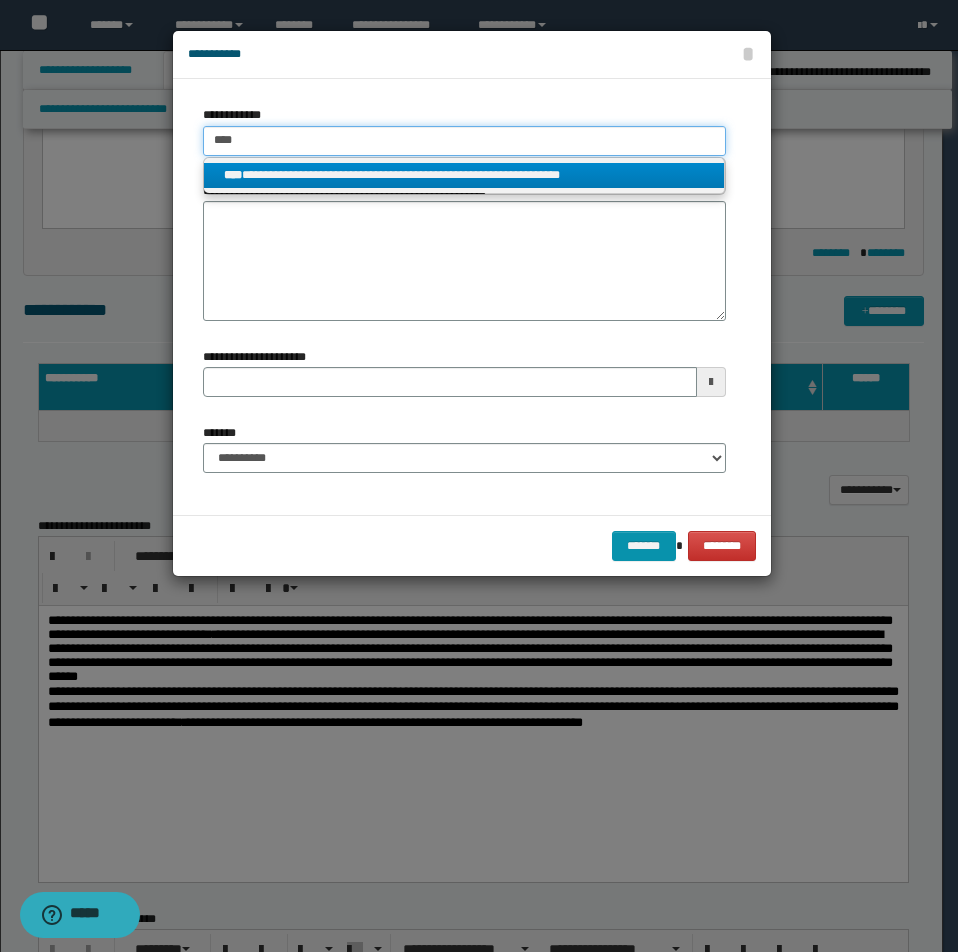 type on "****" 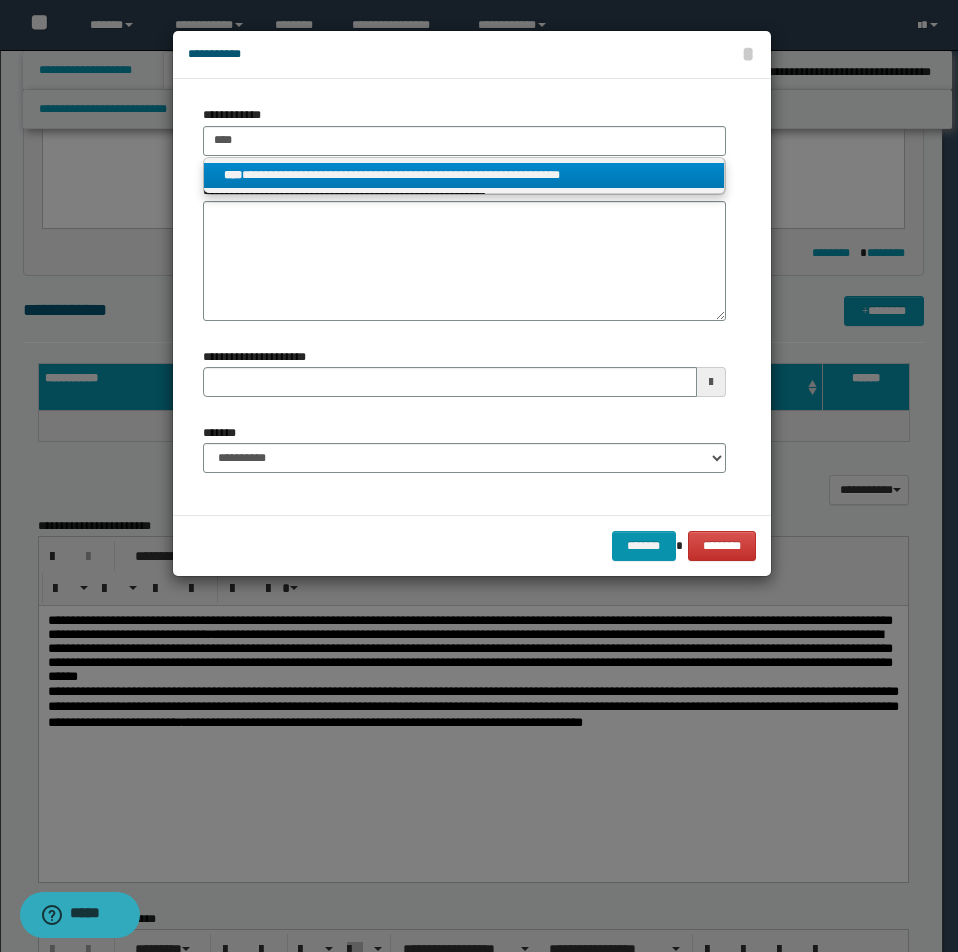 click on "**********" at bounding box center (464, 175) 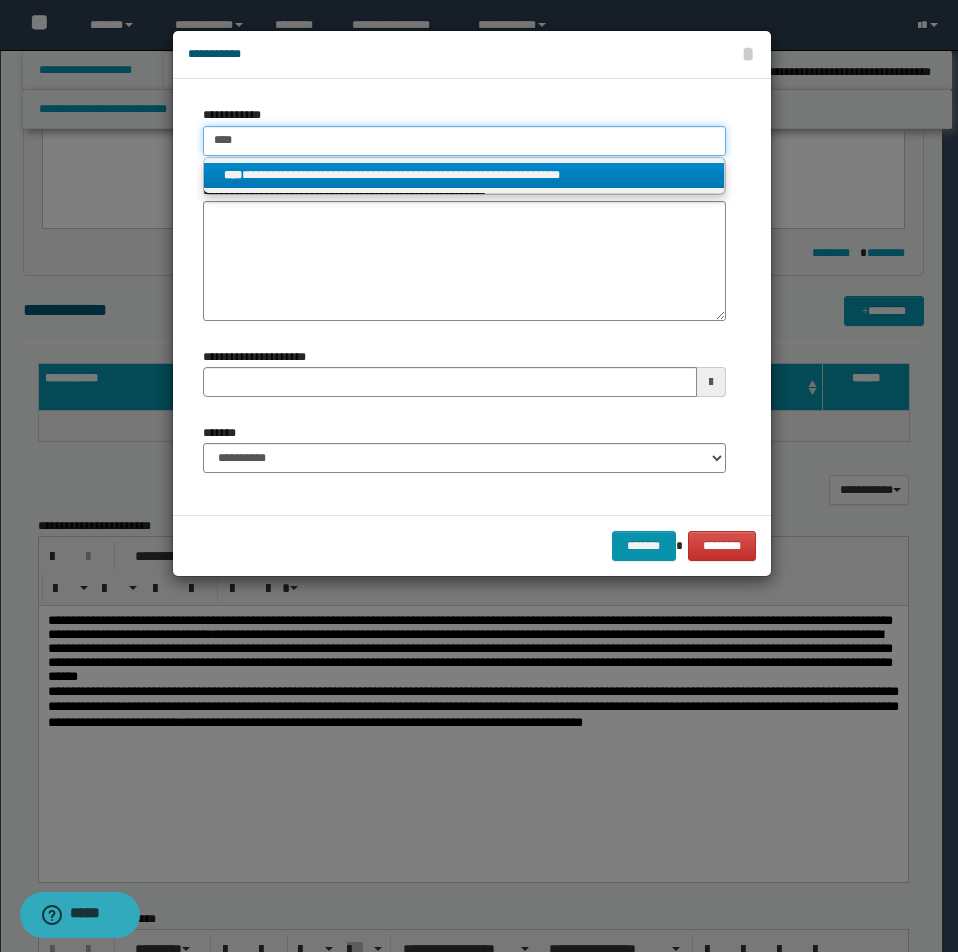 type 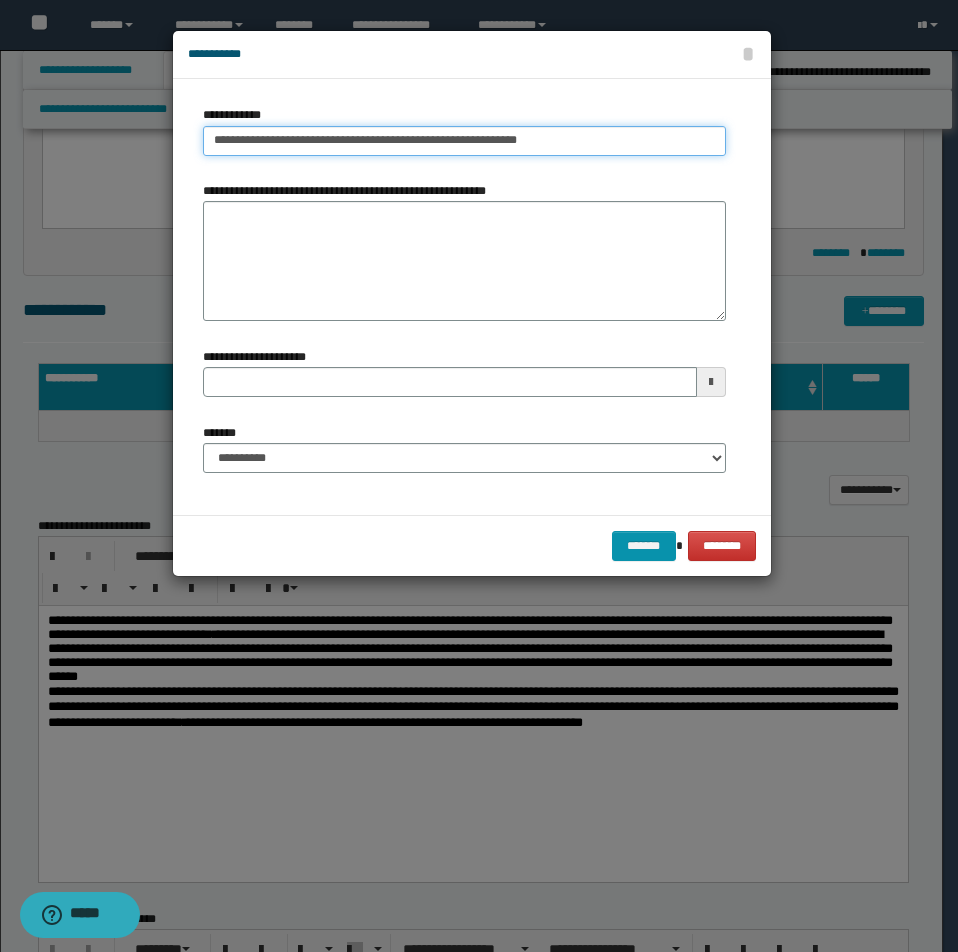 drag, startPoint x: 208, startPoint y: 145, endPoint x: 744, endPoint y: 176, distance: 536.8957 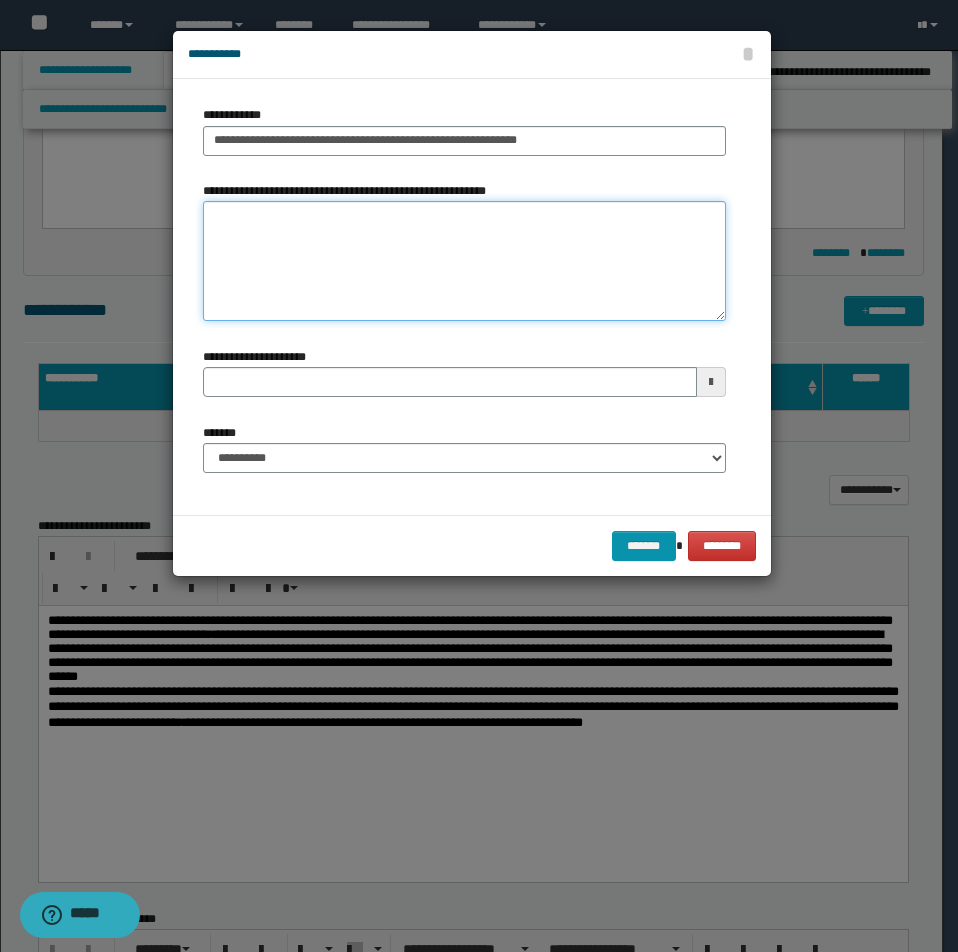 click on "**********" at bounding box center [464, 261] 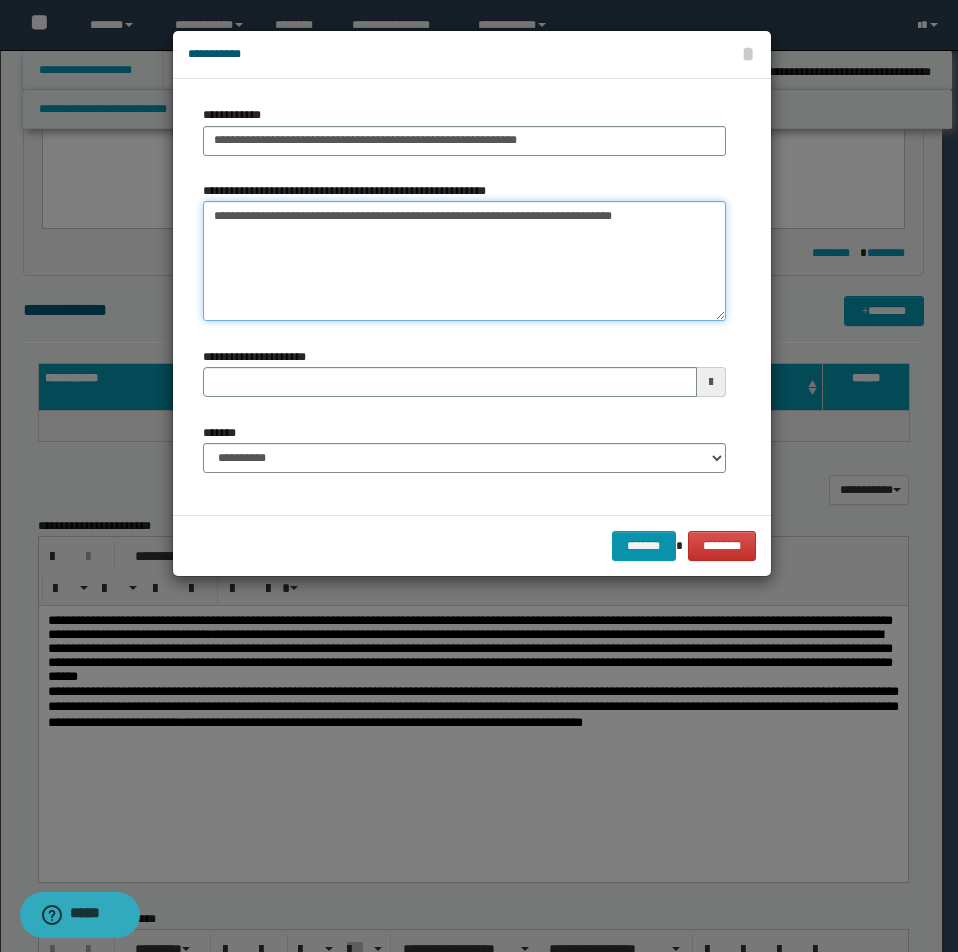 type on "**********" 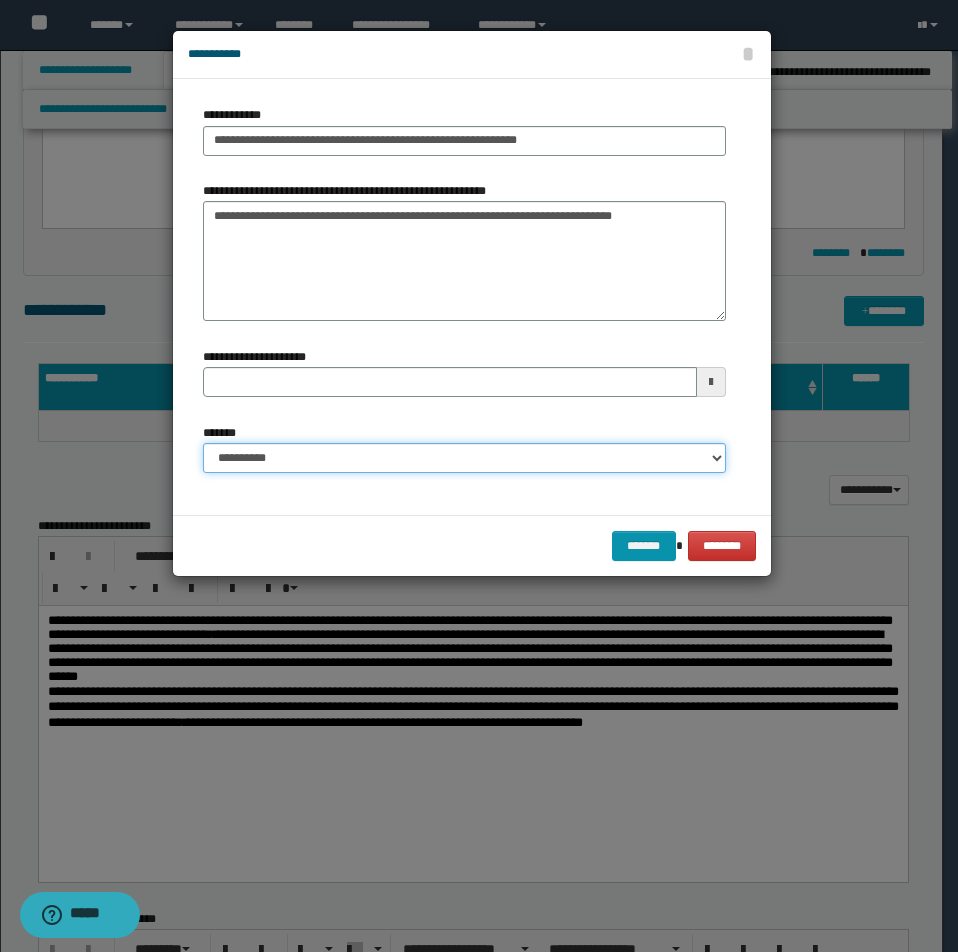 click on "**********" at bounding box center [464, 458] 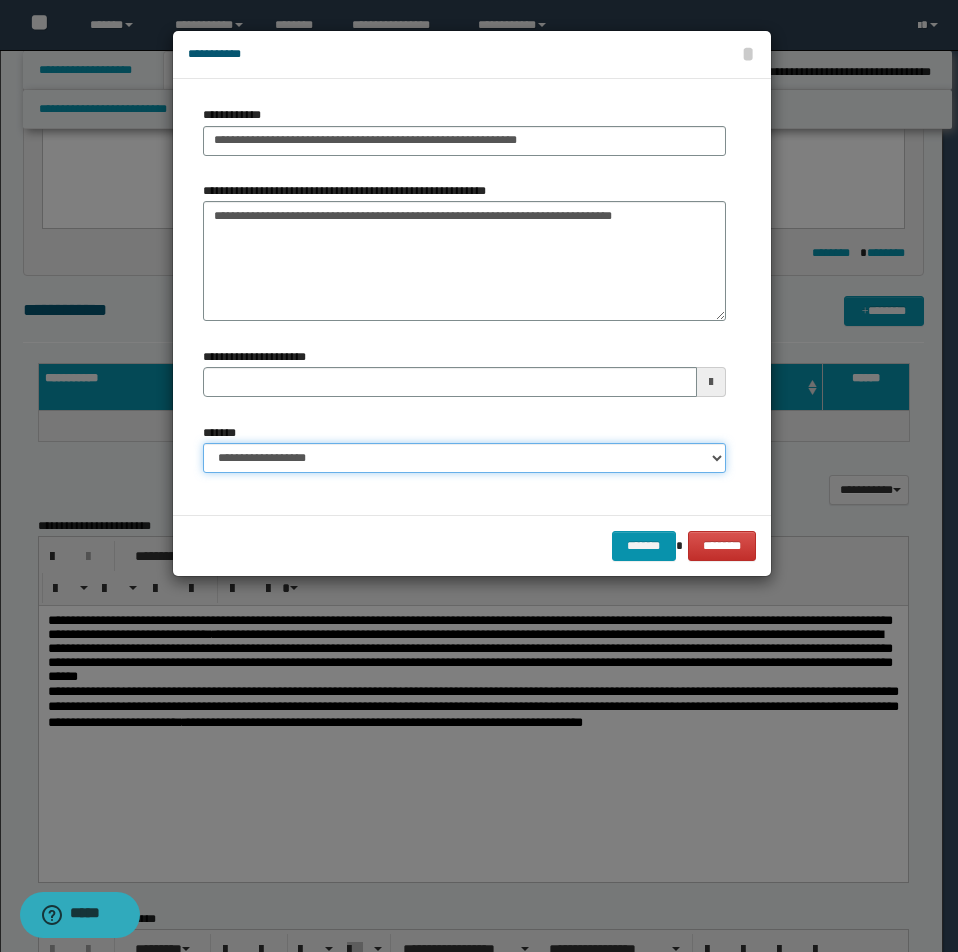 click on "**********" at bounding box center [464, 458] 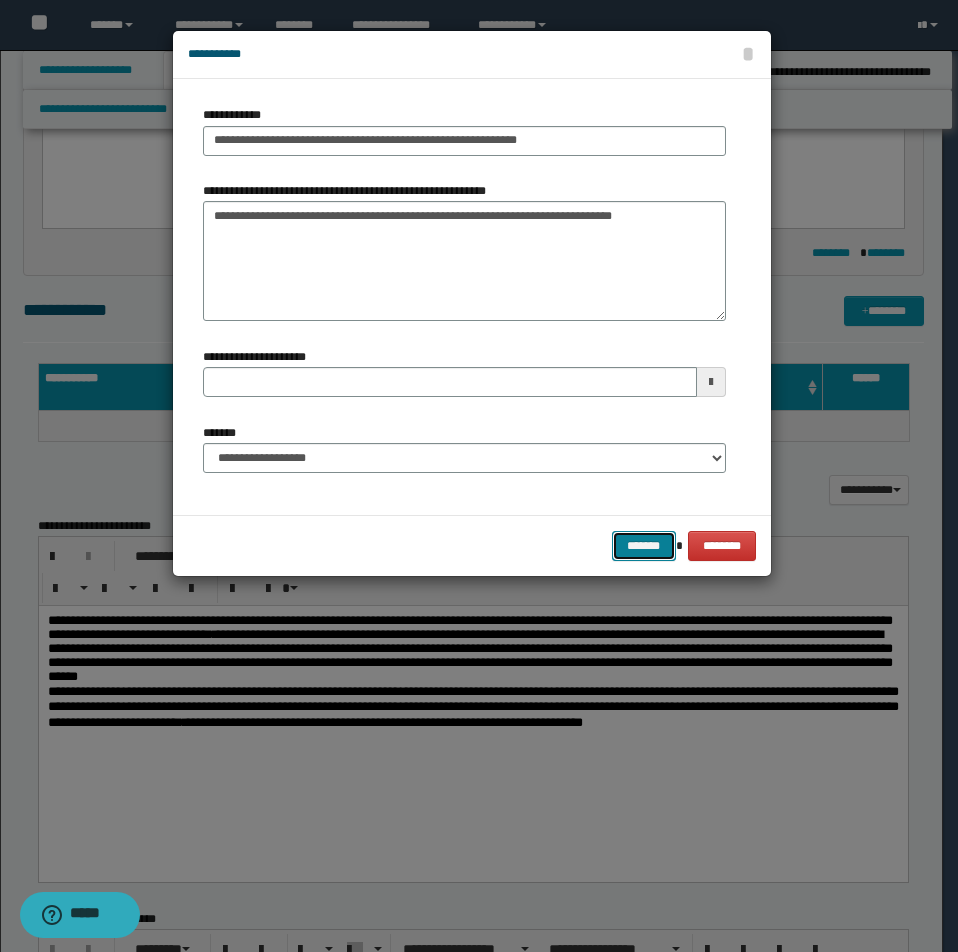 click on "*******" at bounding box center (644, 546) 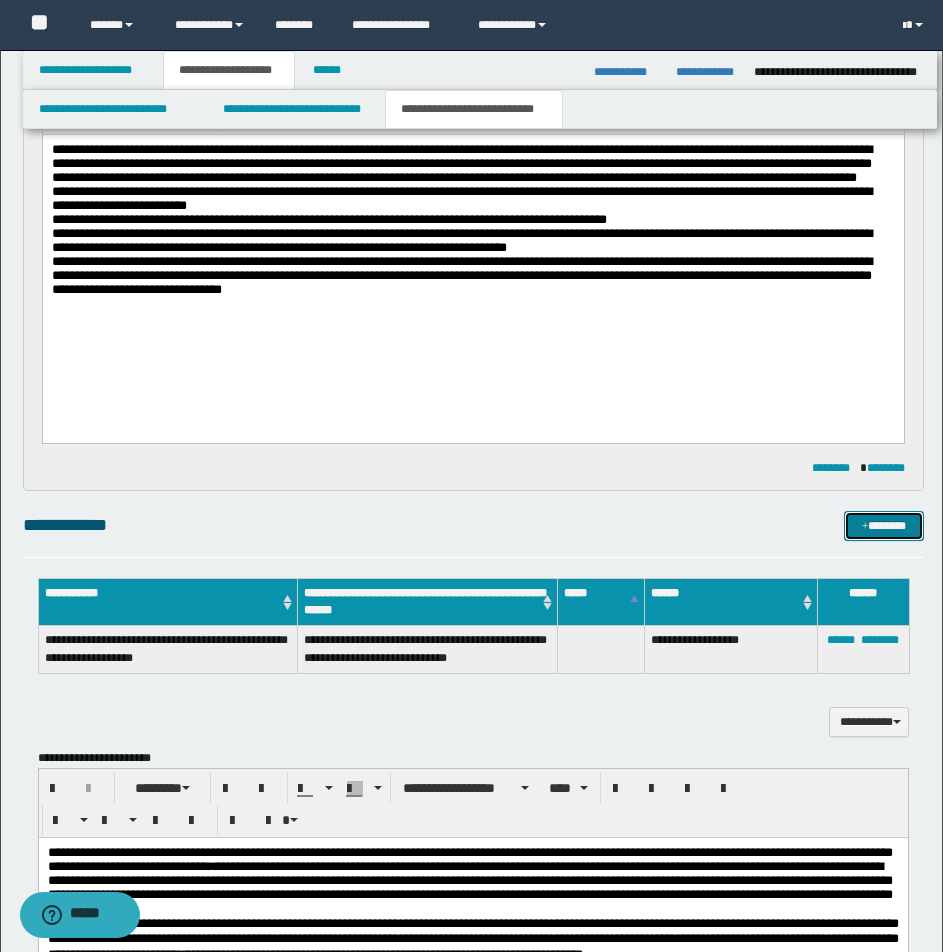 scroll, scrollTop: 253, scrollLeft: 0, axis: vertical 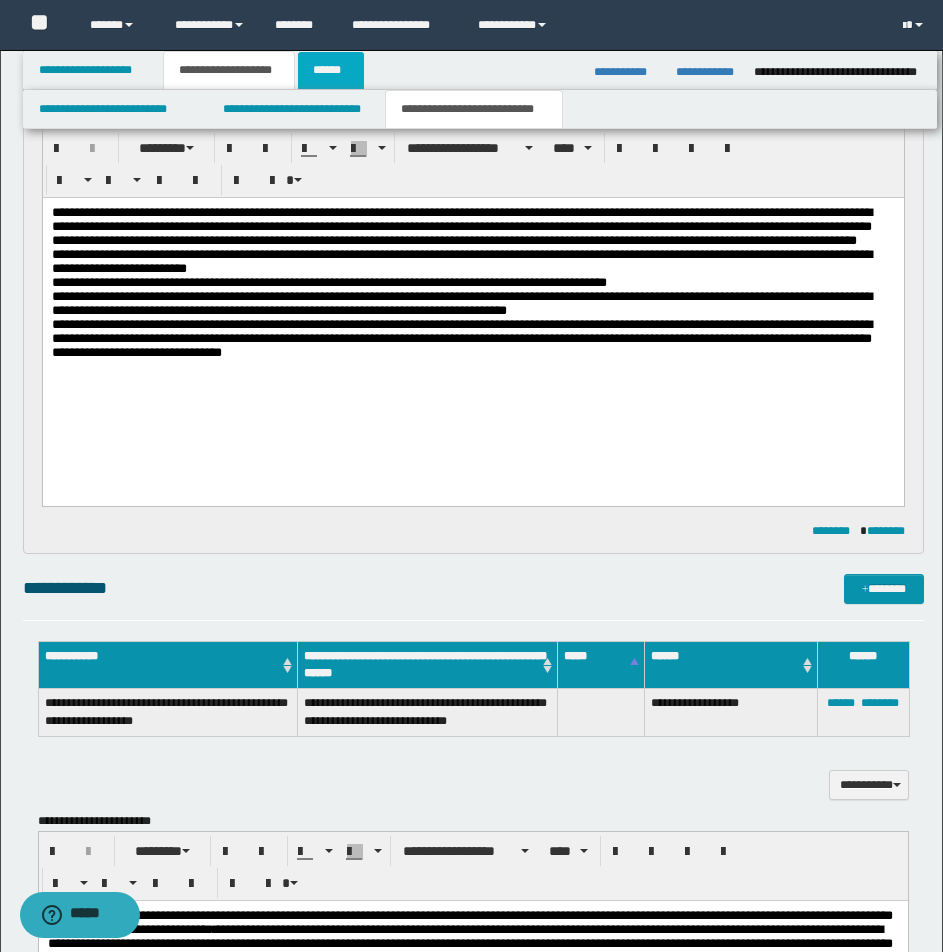 click on "******" at bounding box center (331, 70) 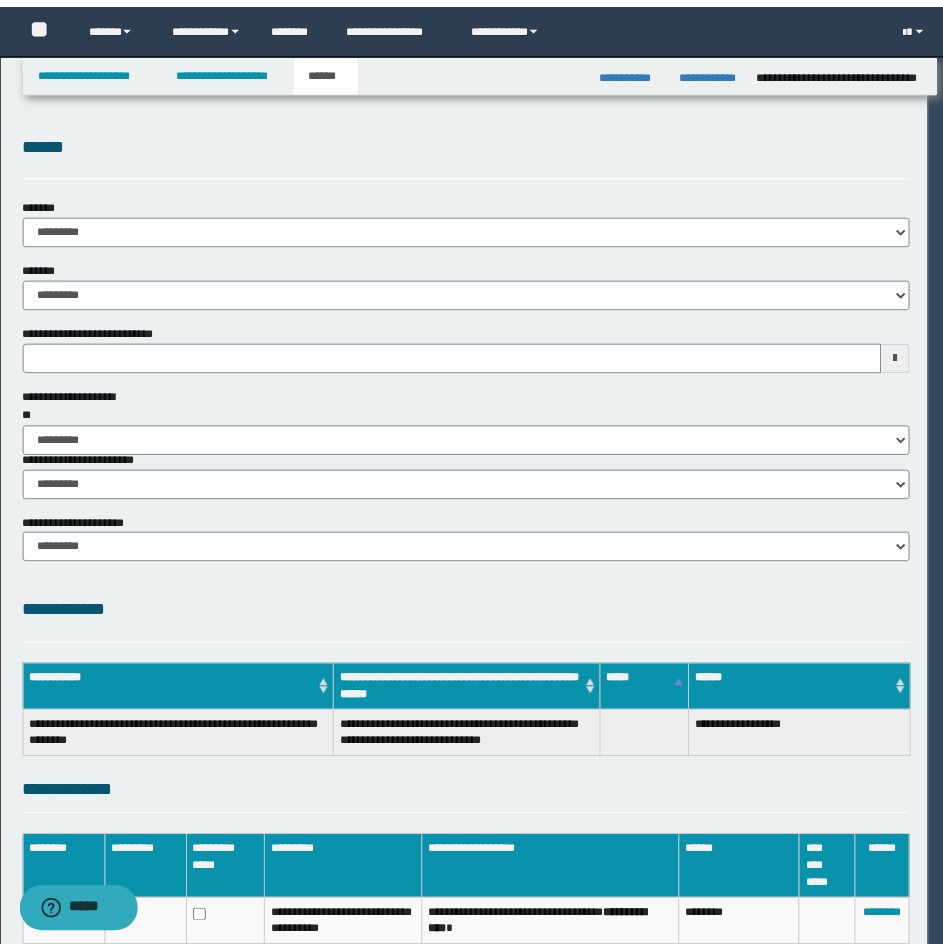 scroll, scrollTop: 0, scrollLeft: 0, axis: both 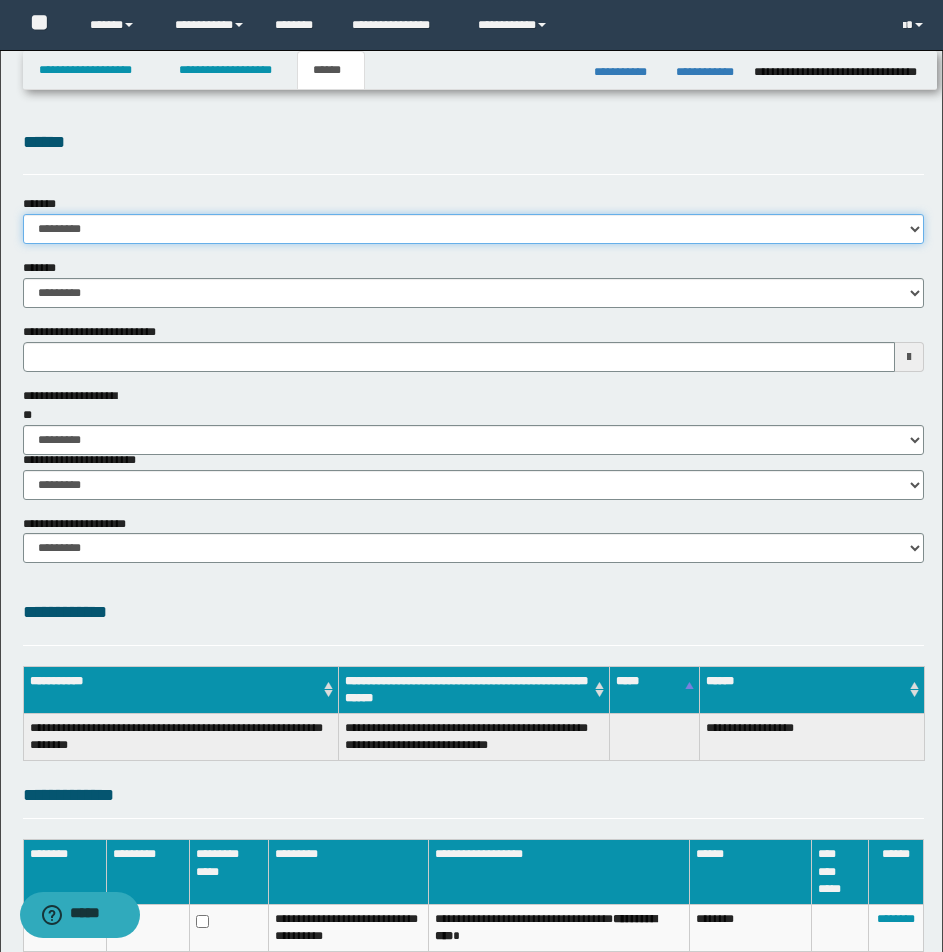 click on "**********" at bounding box center (473, 229) 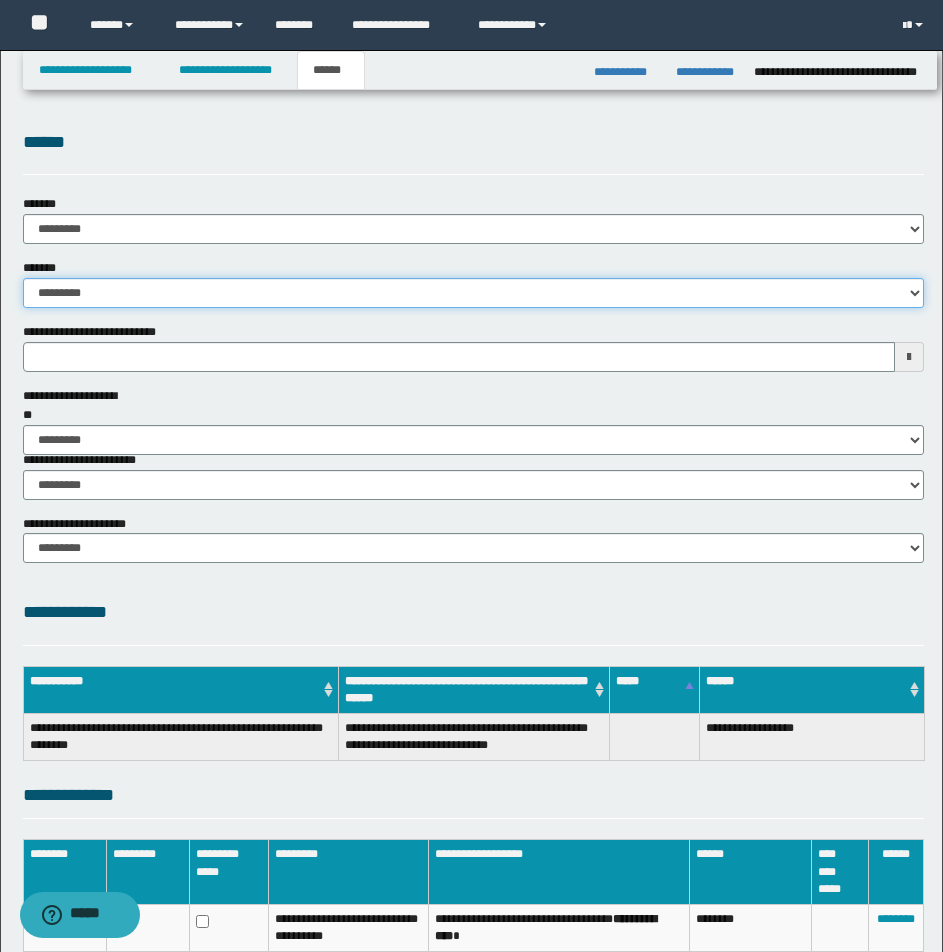 drag, startPoint x: 910, startPoint y: 290, endPoint x: 778, endPoint y: 303, distance: 132.63861 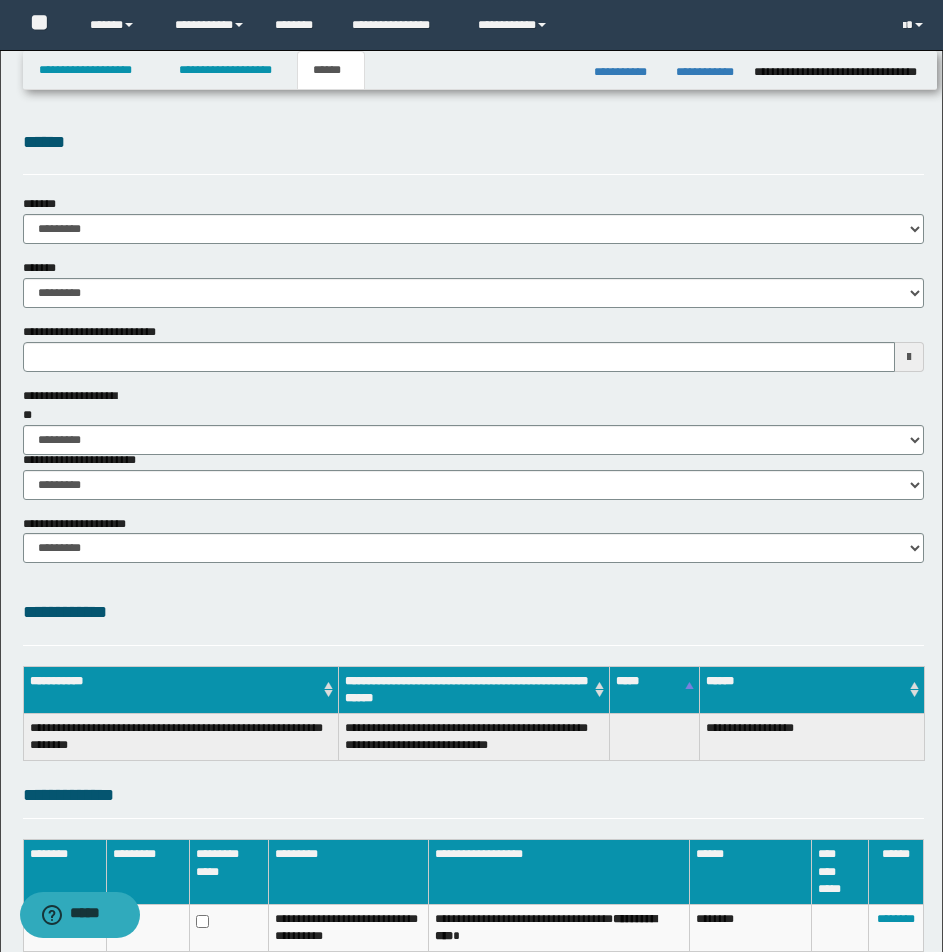 click on "**********" at bounding box center [473, 219] 